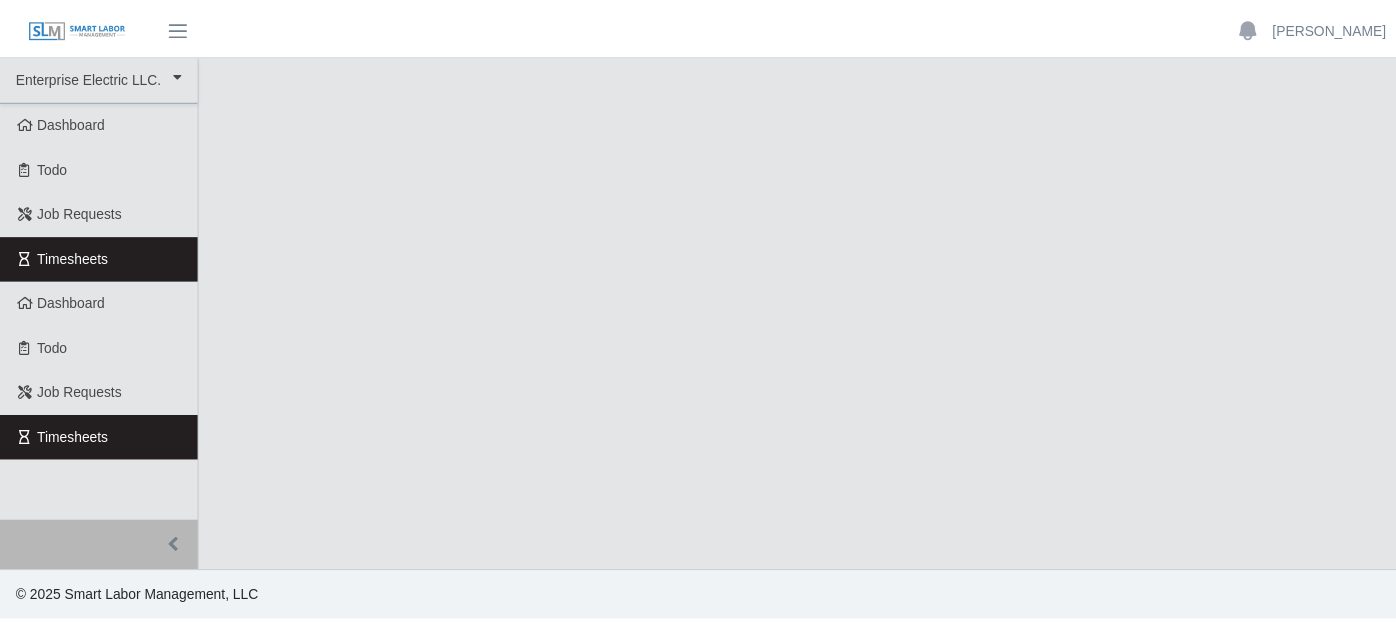 scroll, scrollTop: 0, scrollLeft: 0, axis: both 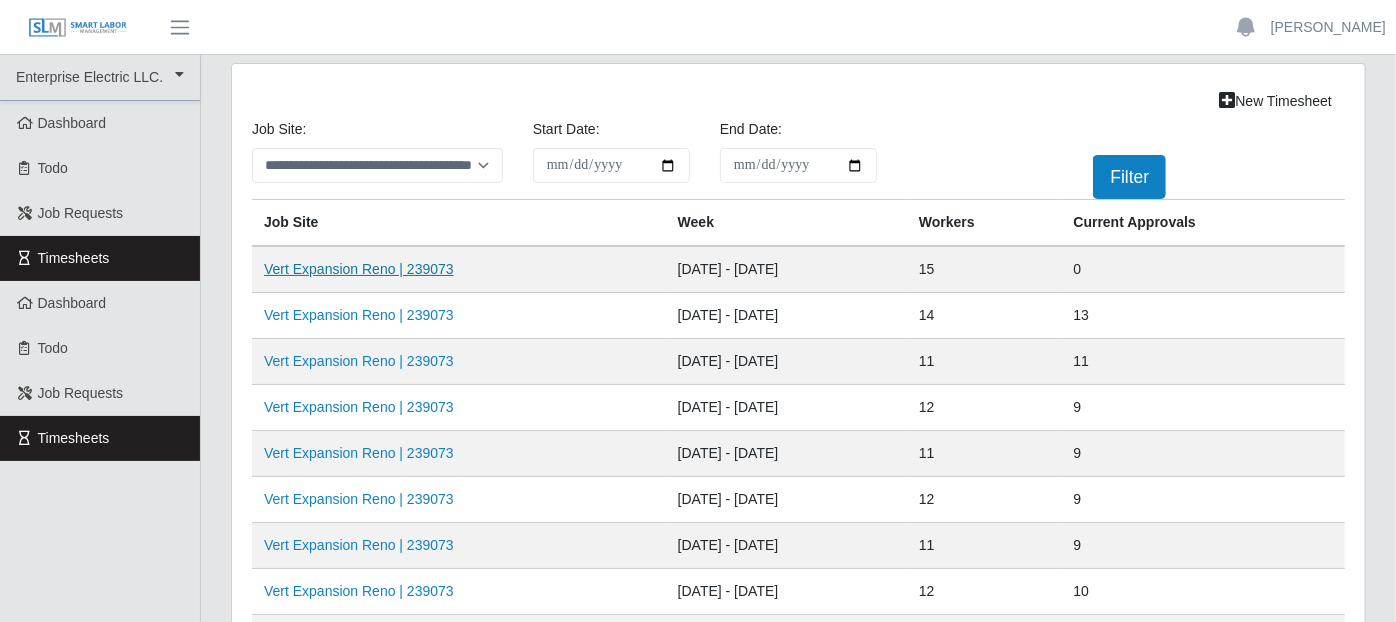 click on "Vert Expansion Reno | 239073" at bounding box center (359, 269) 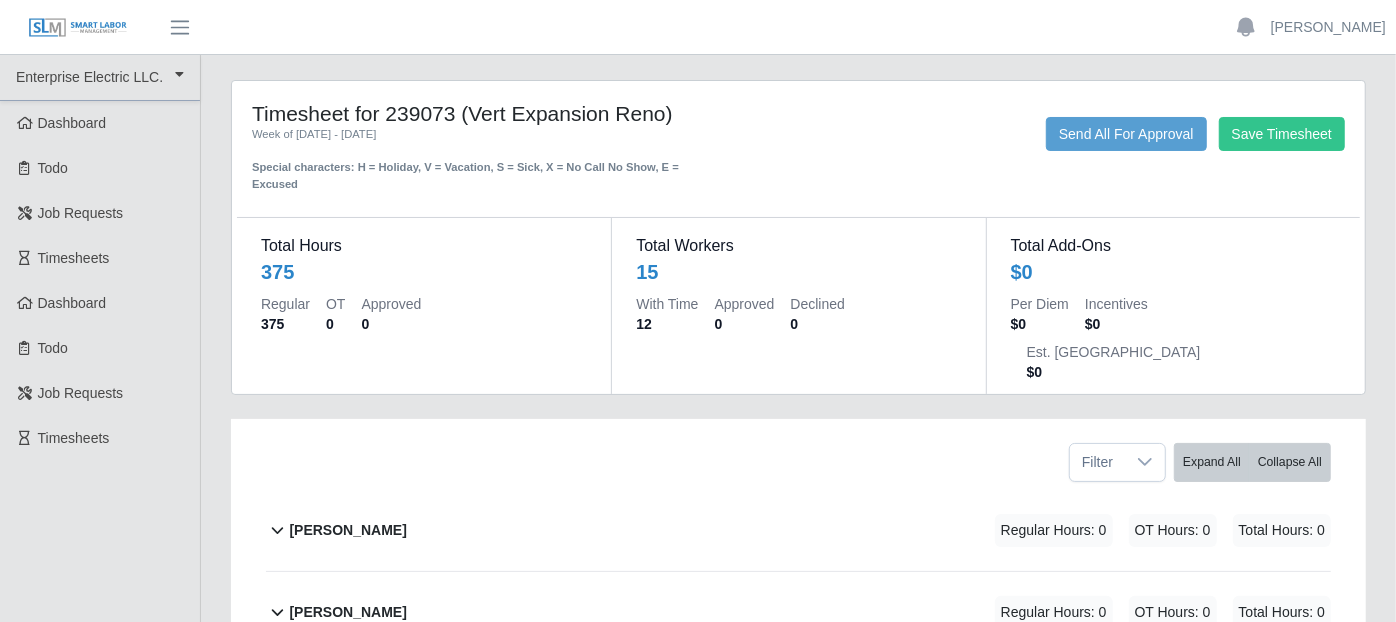 scroll, scrollTop: 555, scrollLeft: 0, axis: vertical 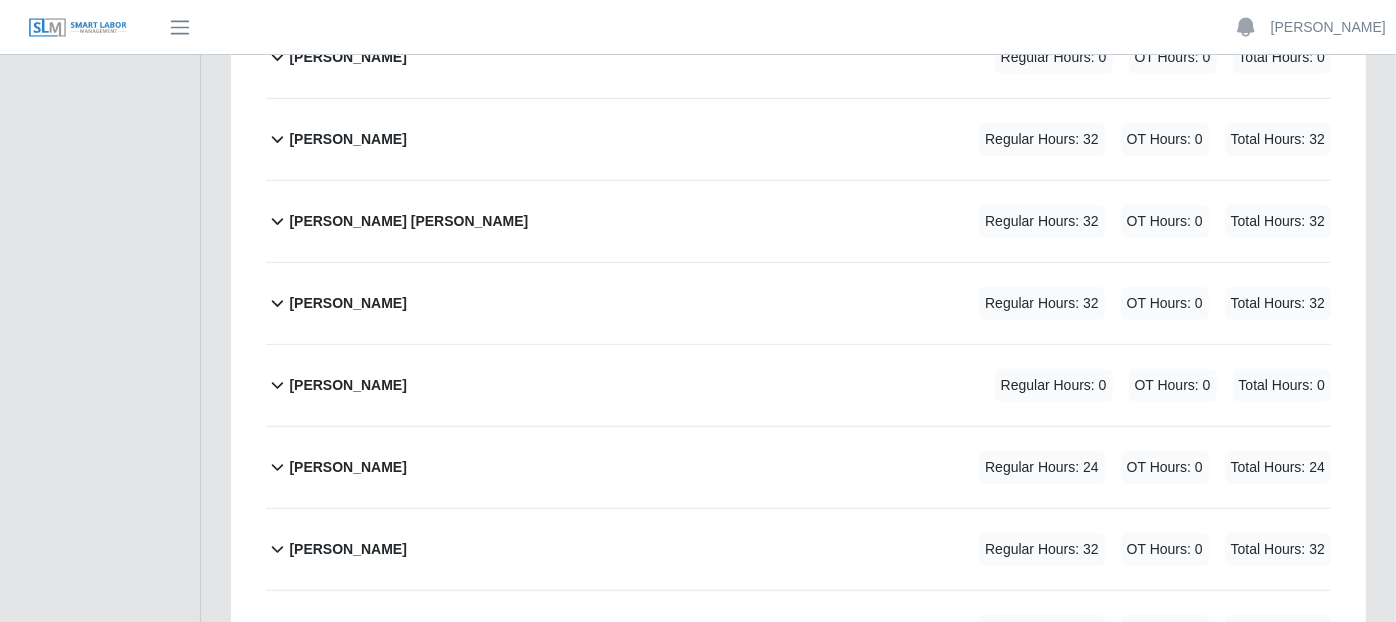 click on "Kevin Mendoza Rosario" at bounding box center (347, 467) 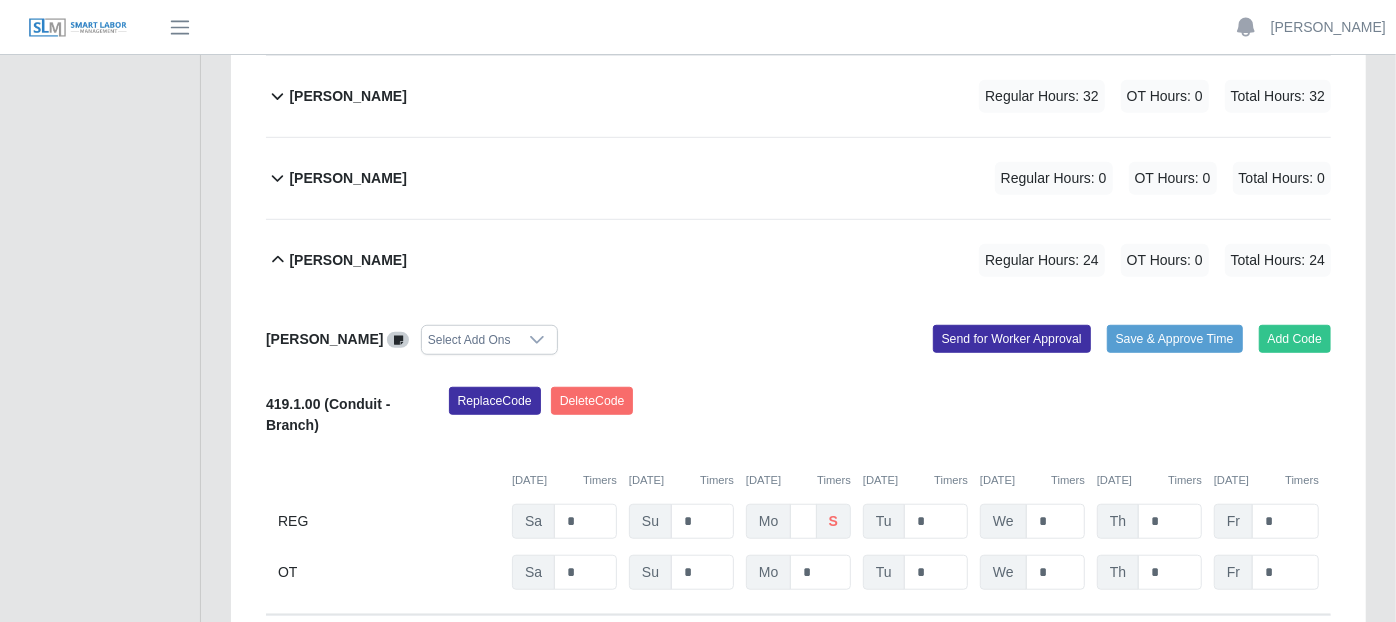 scroll, scrollTop: 777, scrollLeft: 0, axis: vertical 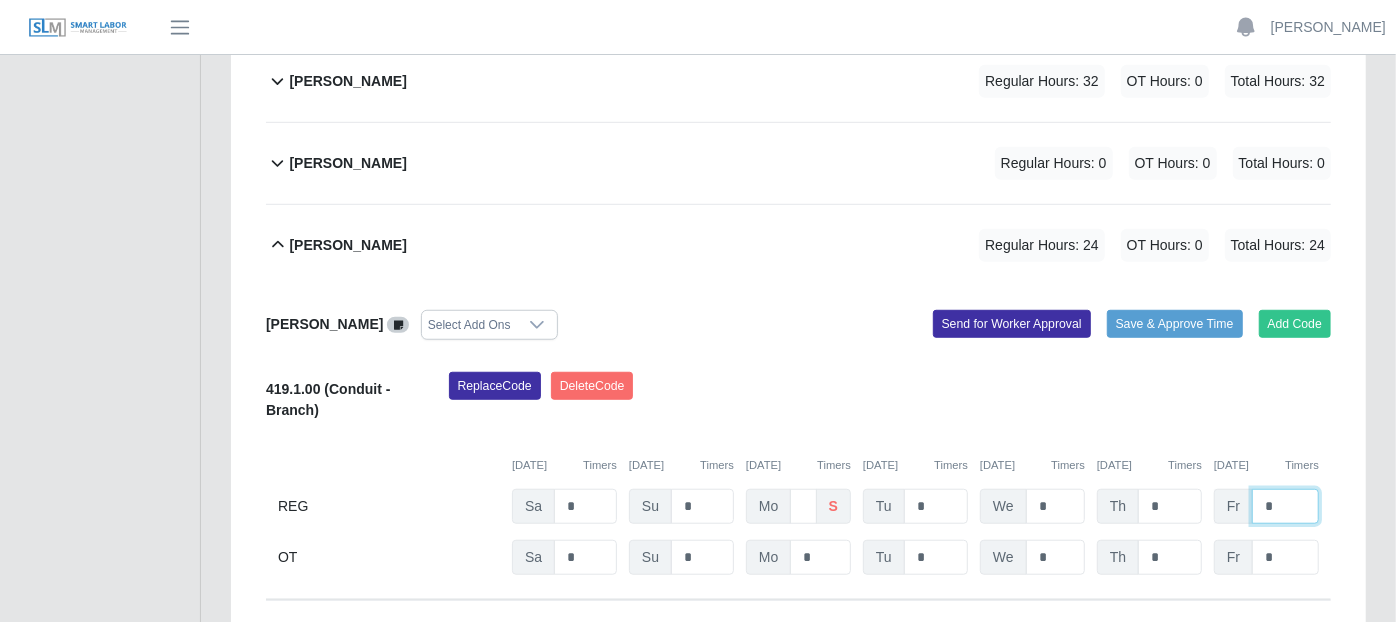 click on "*" at bounding box center [1285, 506] 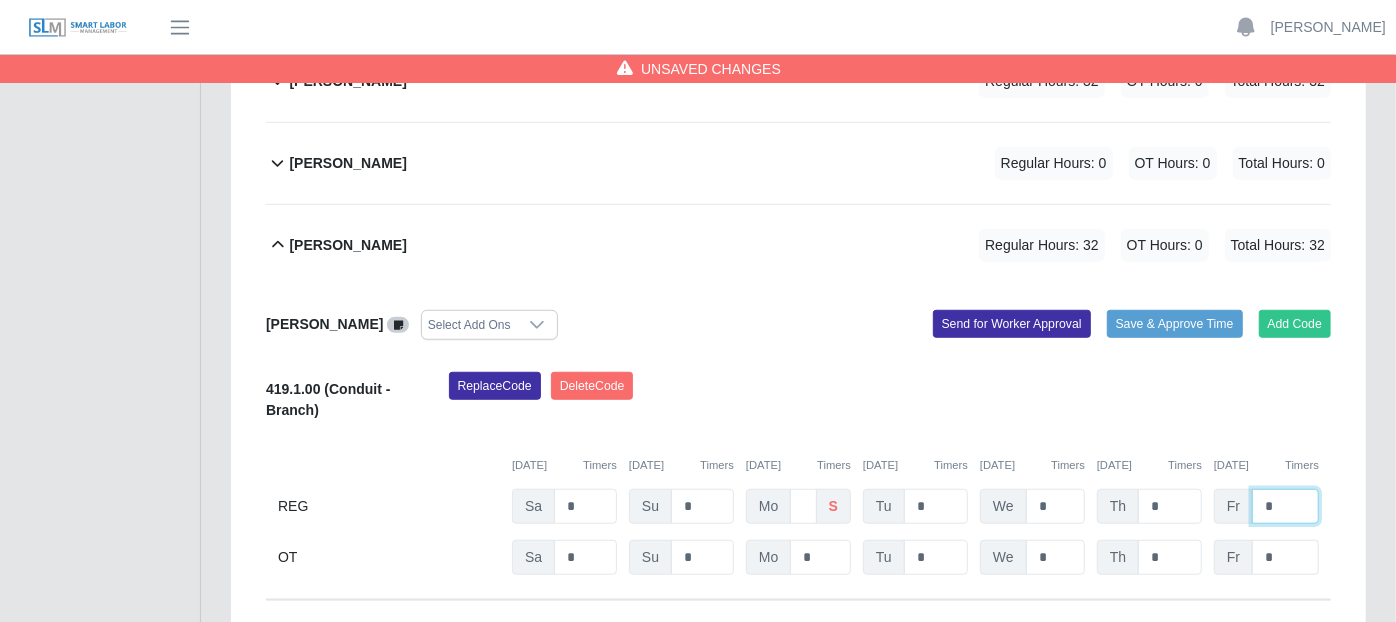 type on "*" 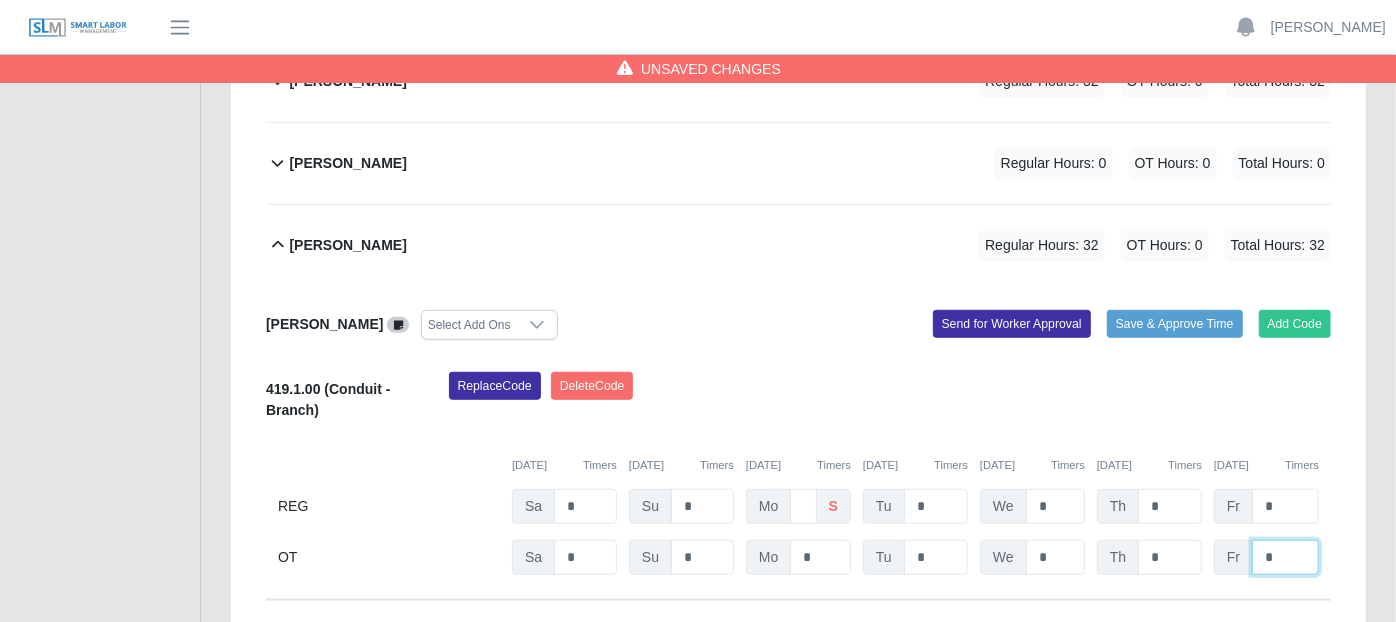 click on "*" at bounding box center [0, 0] 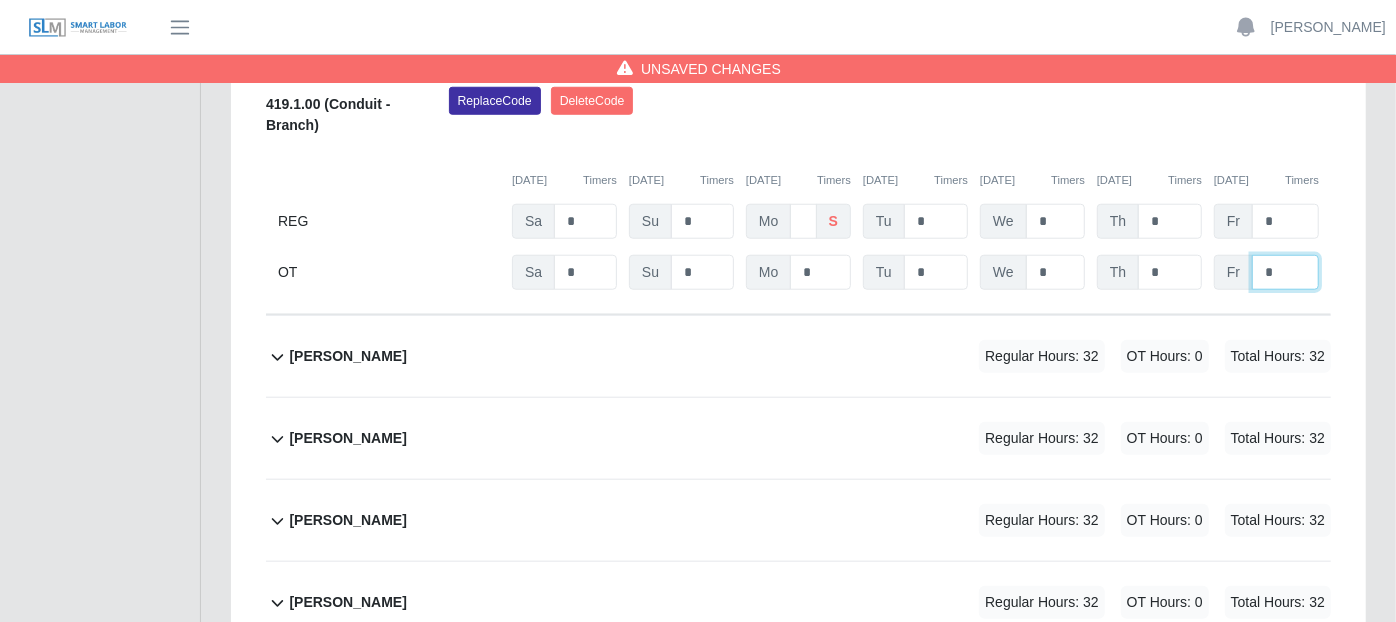 scroll, scrollTop: 1111, scrollLeft: 0, axis: vertical 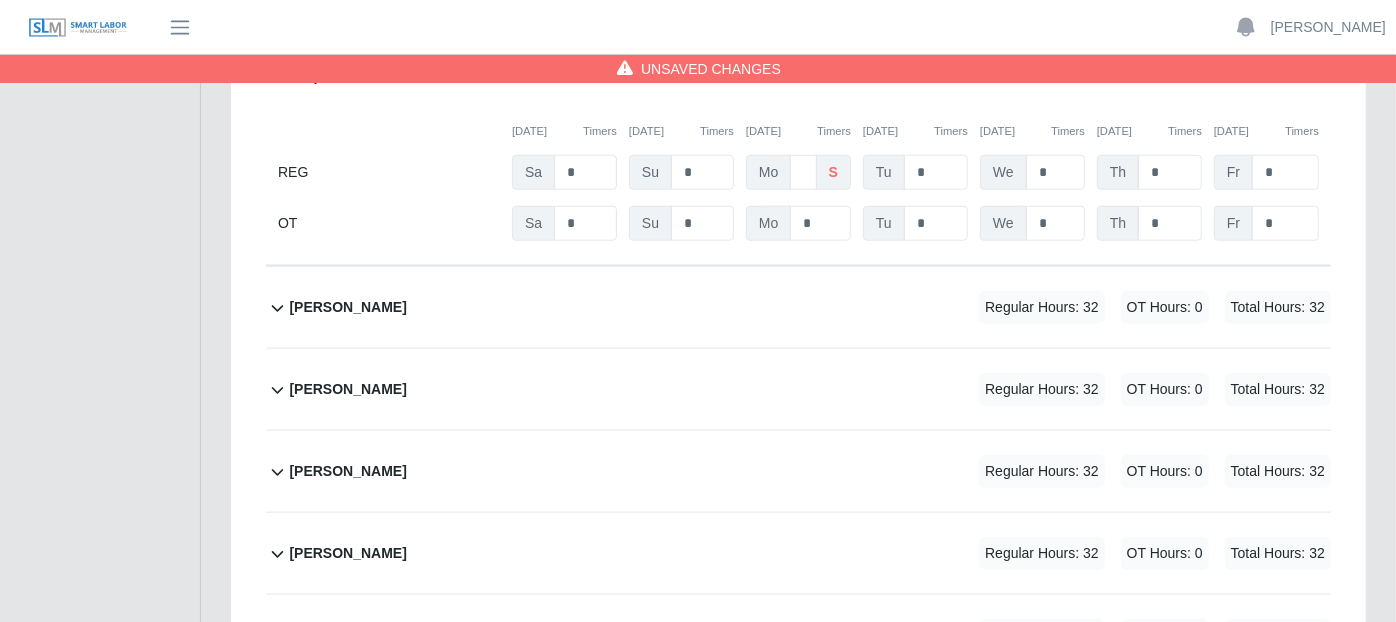 click 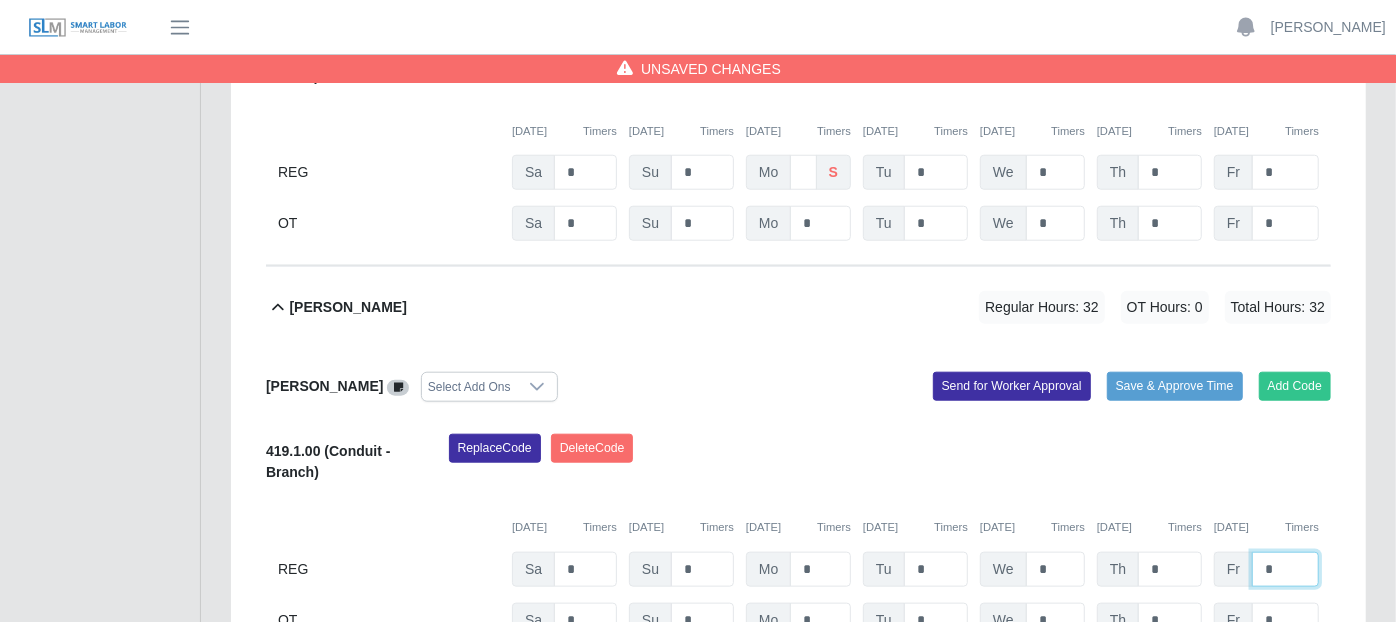click on "*" at bounding box center [1285, 569] 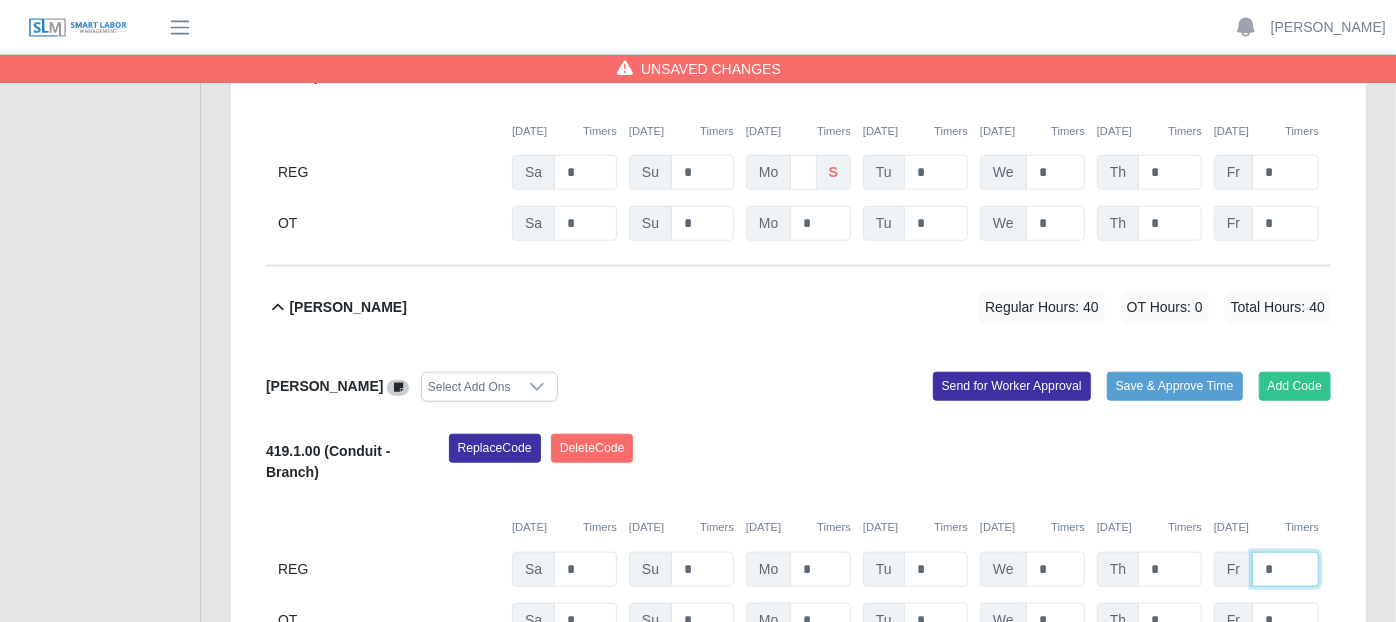 type on "*" 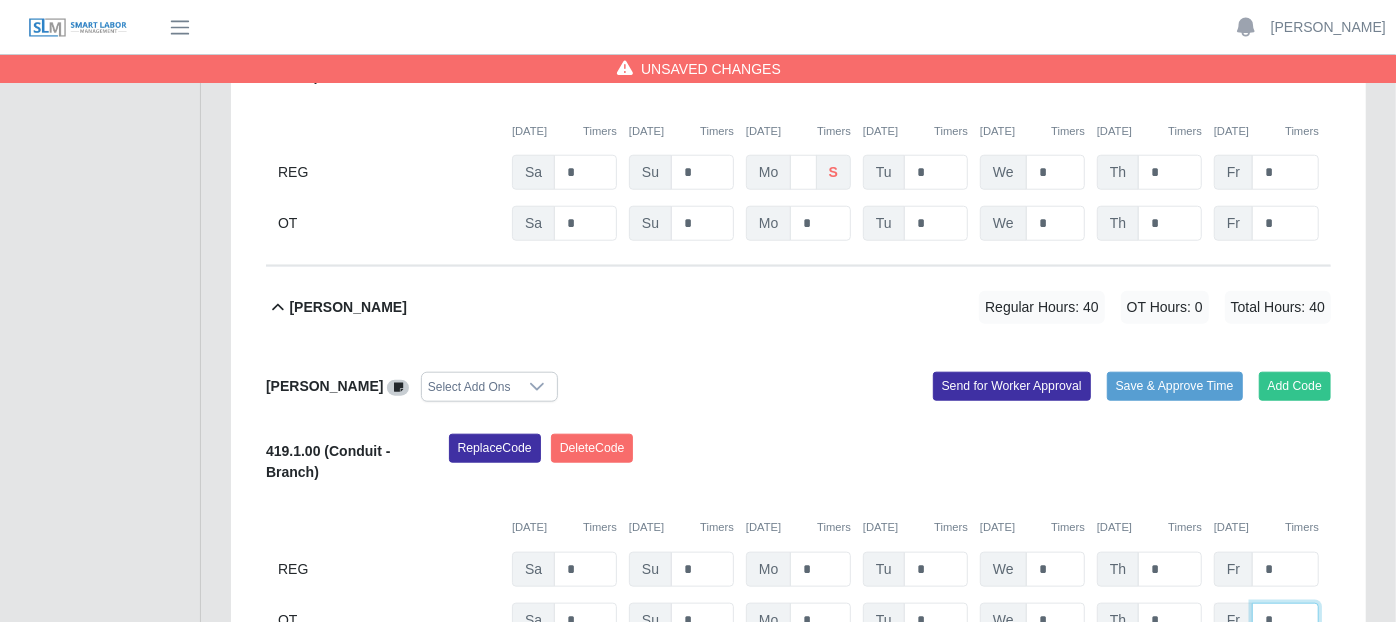 click on "*" at bounding box center (0, 0) 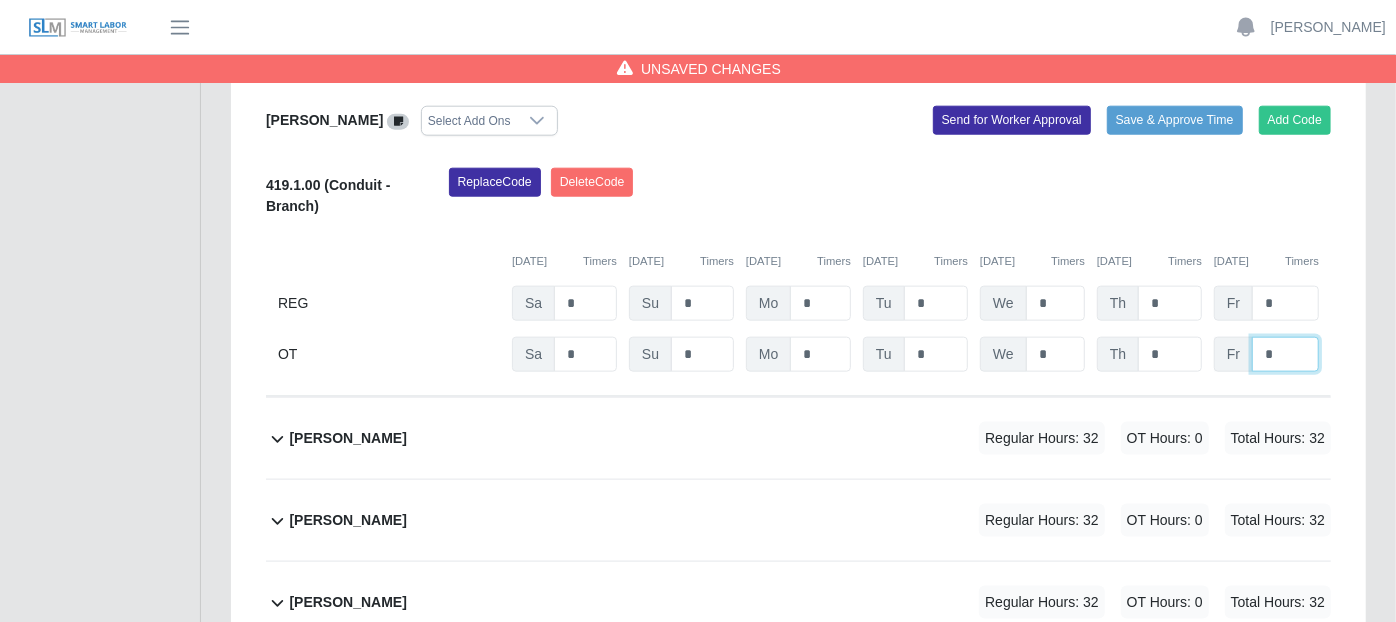 scroll, scrollTop: 1444, scrollLeft: 0, axis: vertical 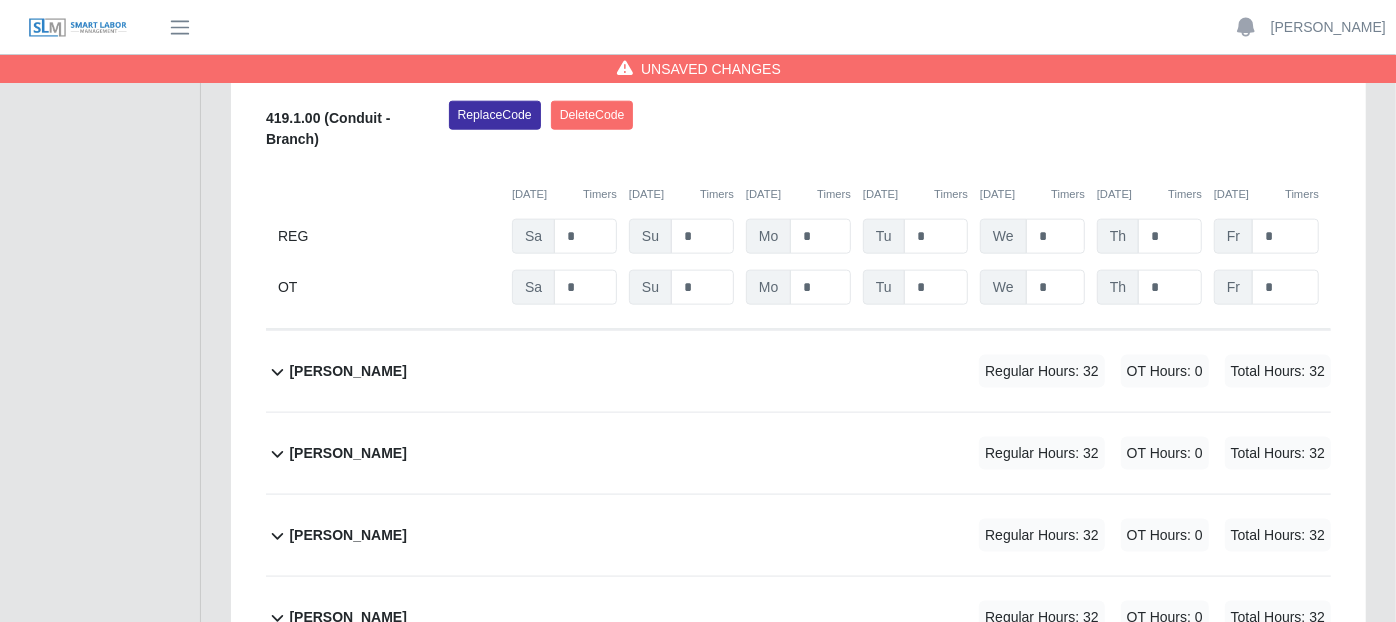 click 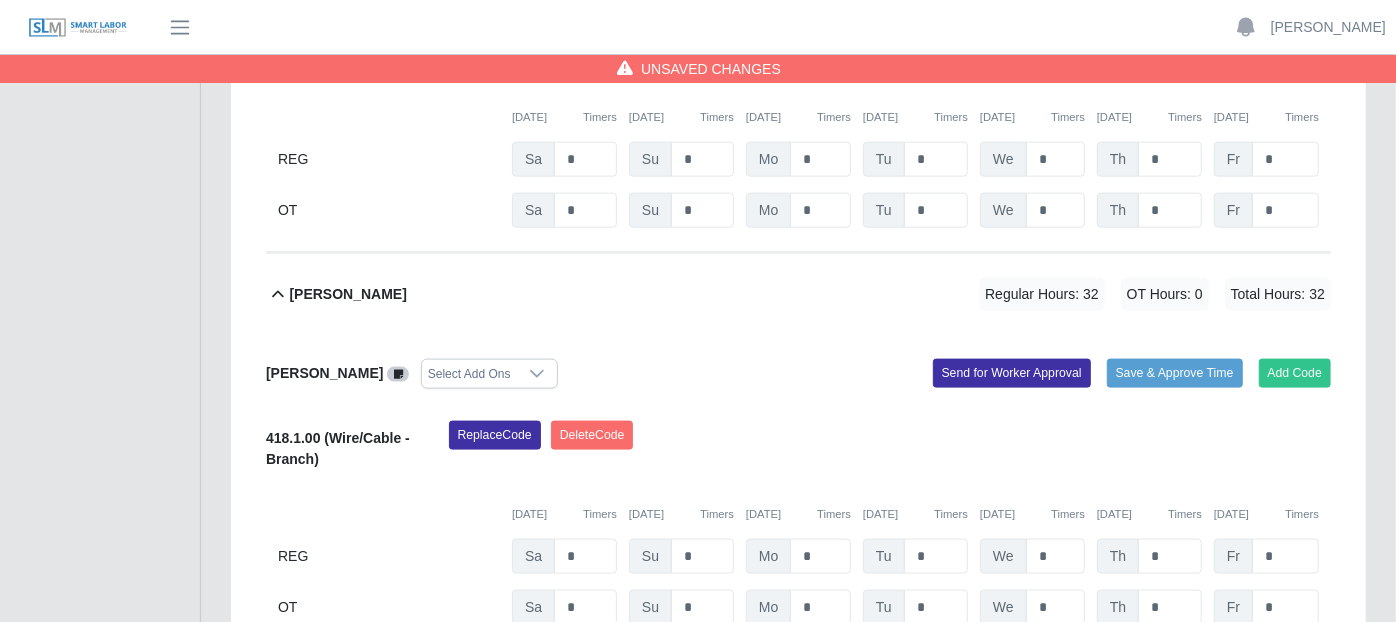 scroll, scrollTop: 1555, scrollLeft: 0, axis: vertical 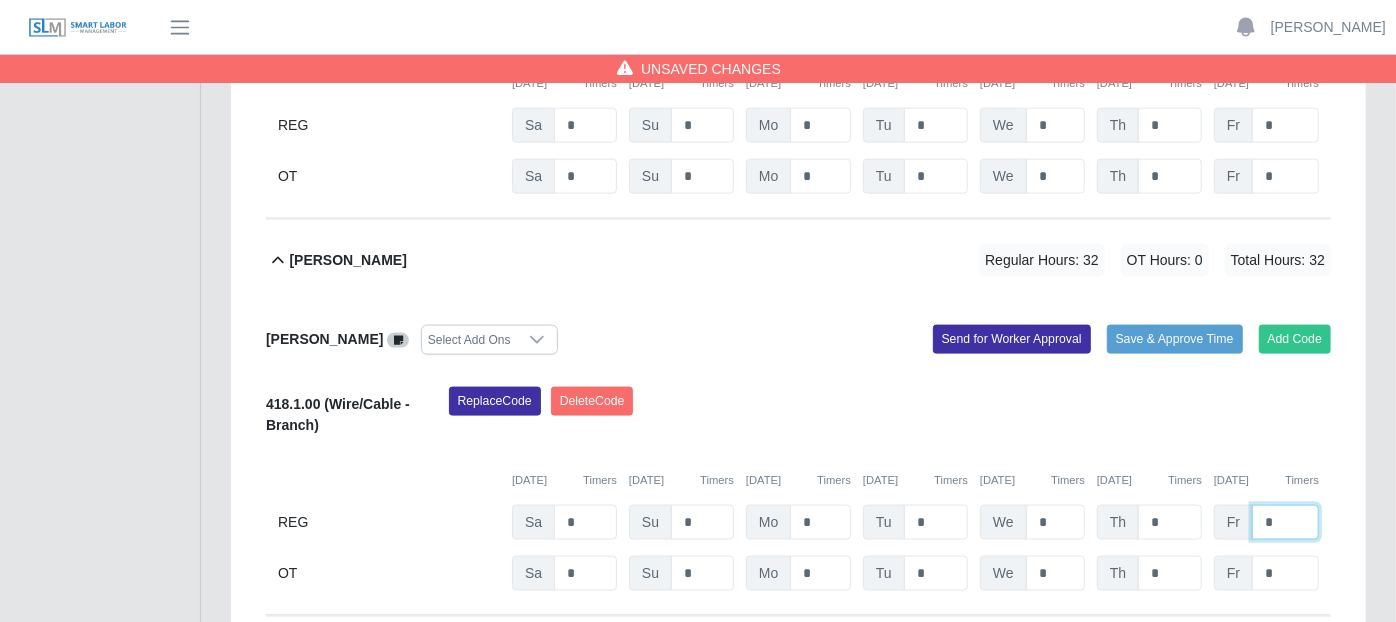 click on "*" at bounding box center [1285, 522] 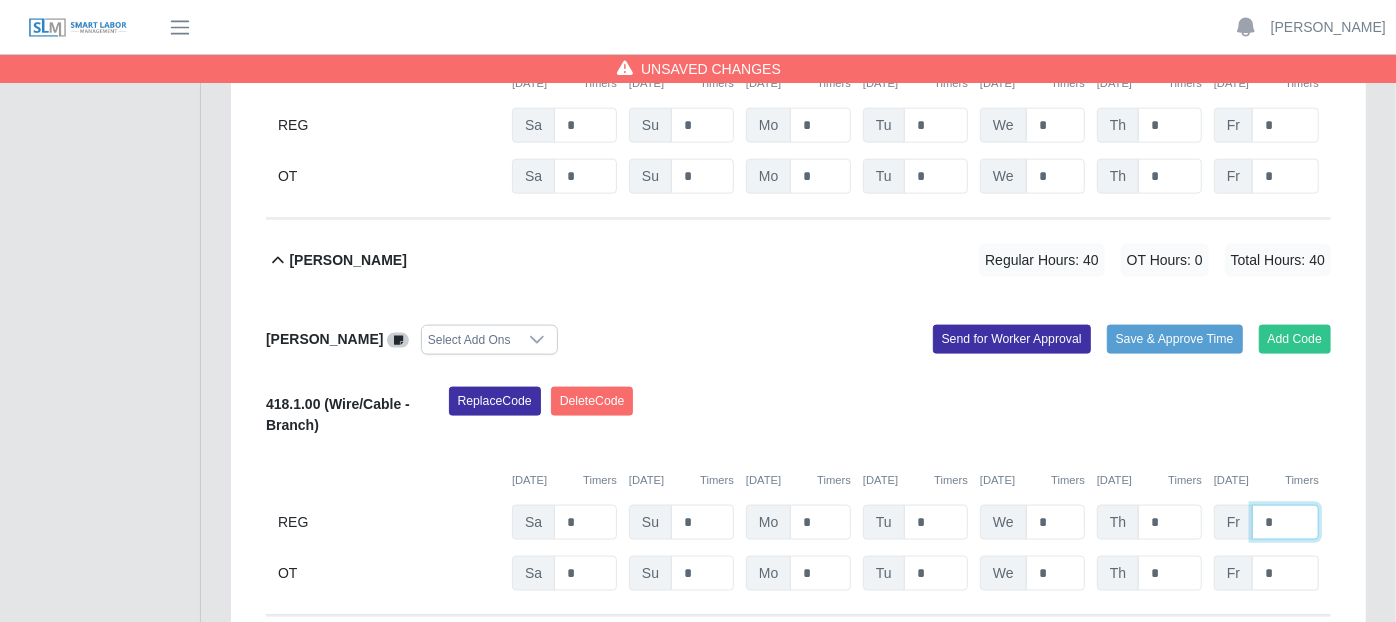type on "*" 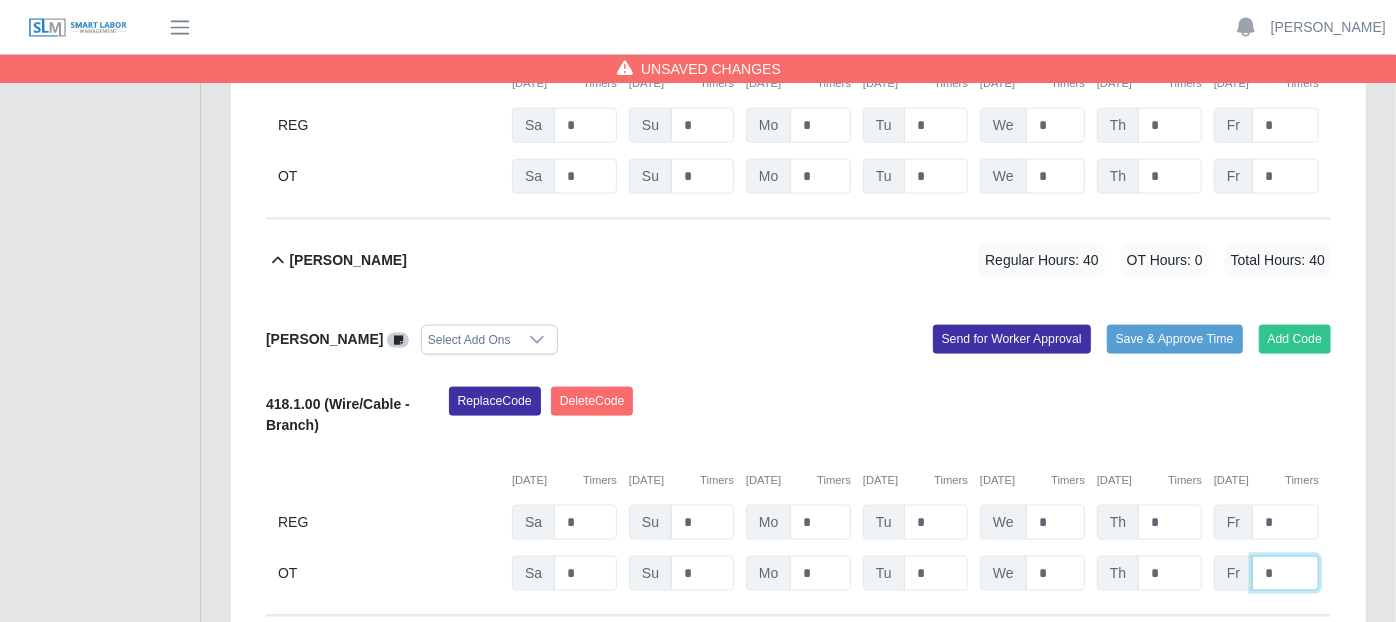 click on "*" at bounding box center [0, 0] 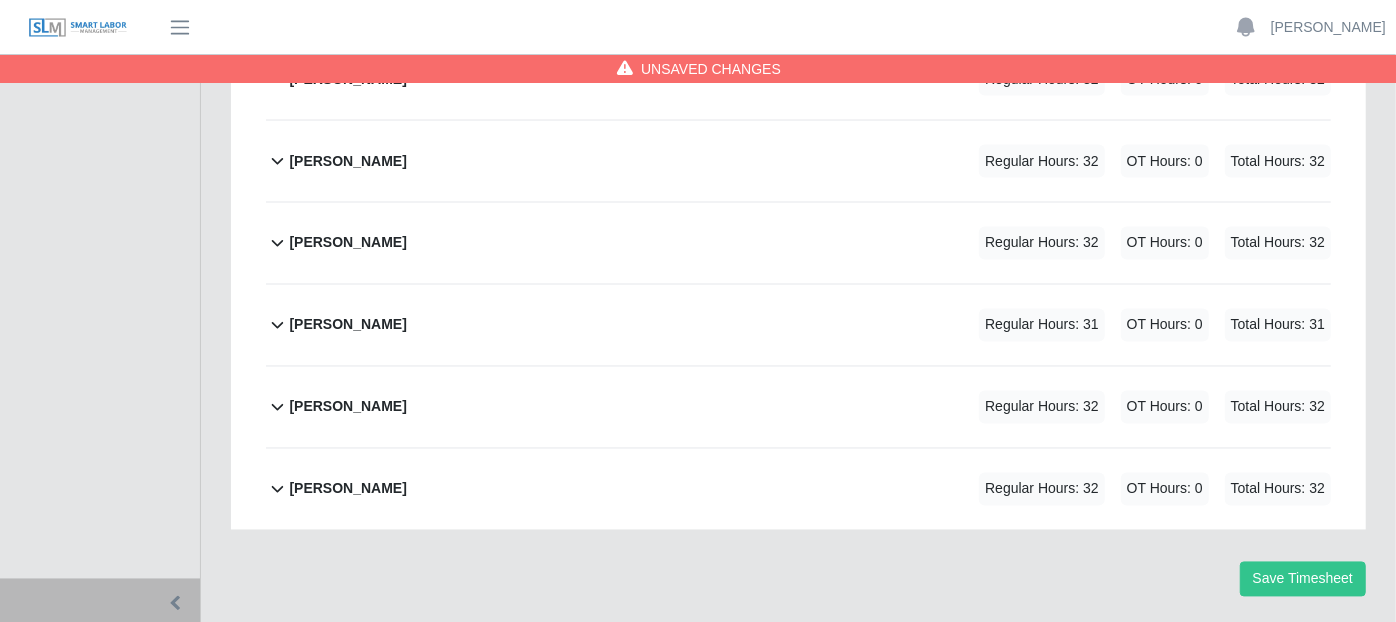 scroll, scrollTop: 2133, scrollLeft: 0, axis: vertical 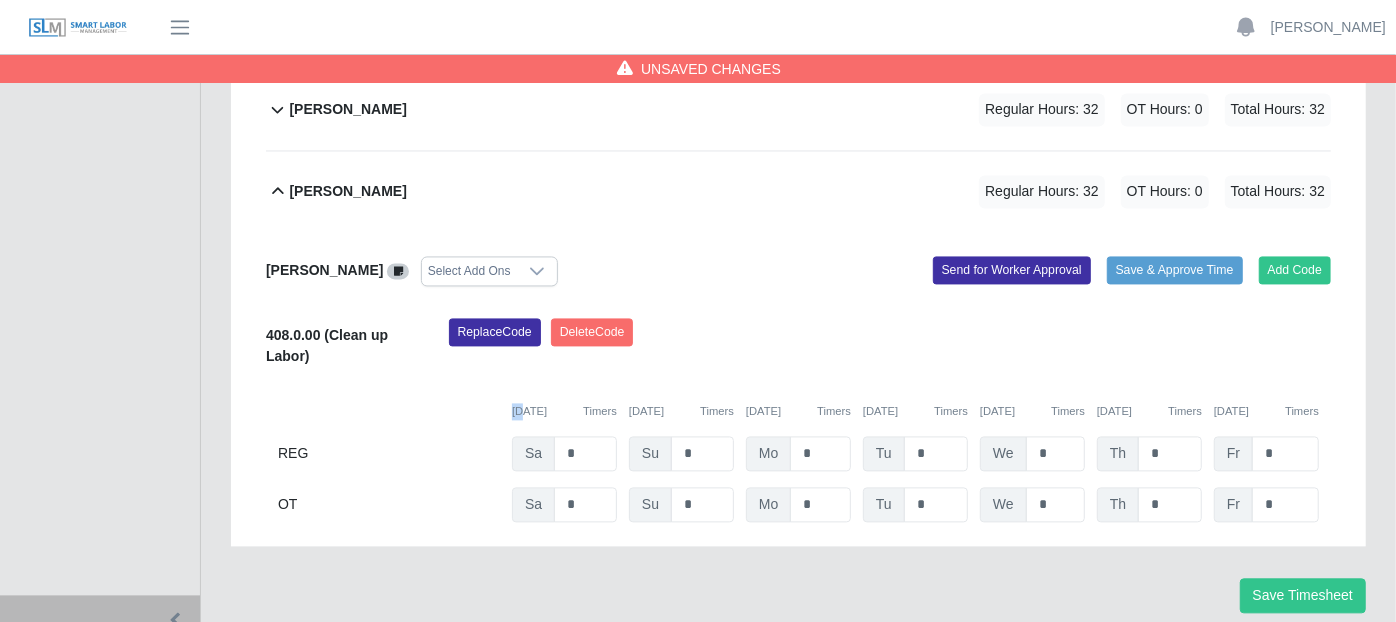 drag, startPoint x: 634, startPoint y: 465, endPoint x: 618, endPoint y: 471, distance: 17.088007 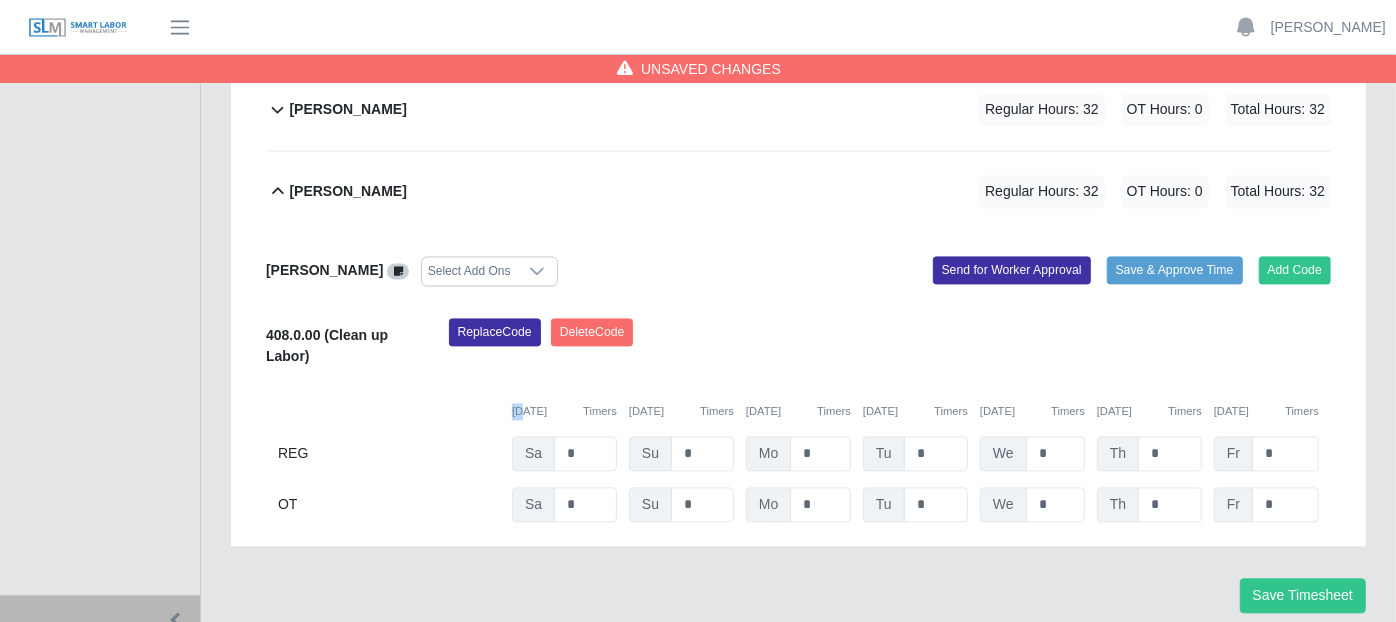 click on "William Lifhred     Select Add Ons
Add Code
Save & Approve Time
Send for Worker Approval              408.0.00
(Clean up Labor)
Replace
Code
Delete
Code
07/05/2025
Timers    07/06/2025
Timers    07/07/2025
Timers    07/08/2025
Timers    07/09/2025
Timers    07/10/2025
Timers    07/11/2025
Timers
REG
Sa   *   Su   *   Mo   *   Tu   *   We   *   Th   *   Fr   *
OT
Sa   * Su   * Mo   * Tu   * We   * Th   * Fr   *" 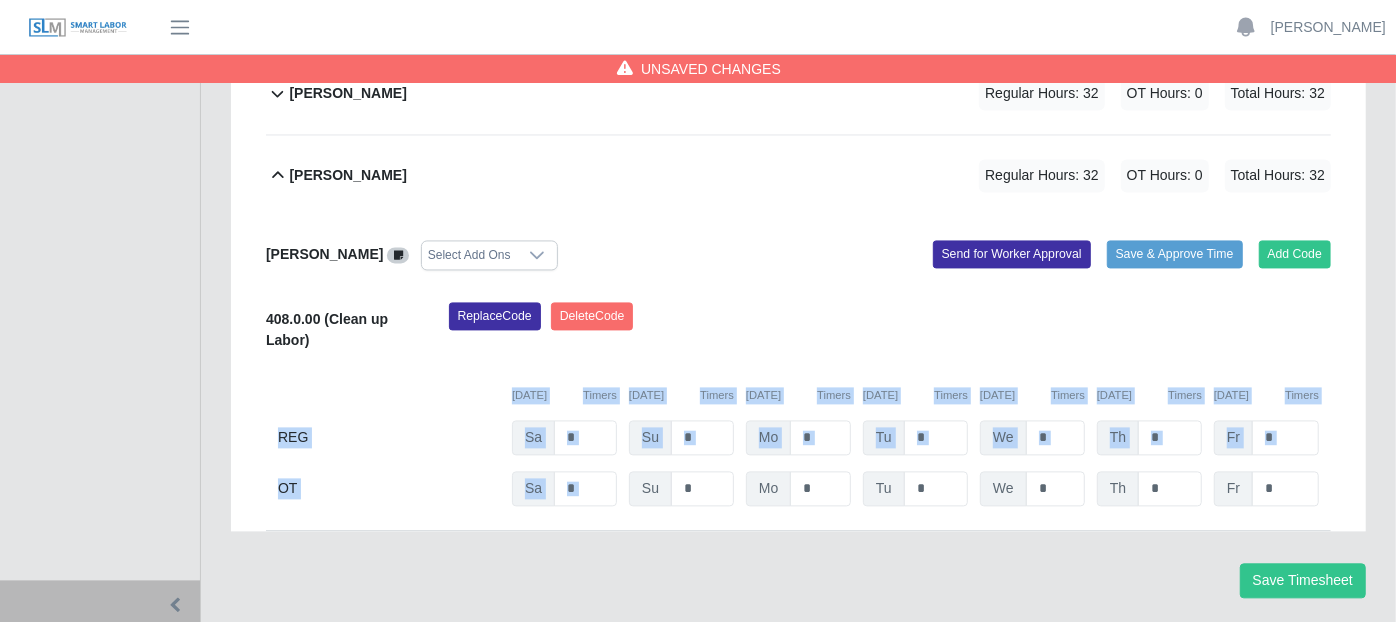 click on "William Lifhred     Select Add Ons
Add Code
Save & Approve Time
Send for Worker Approval              408.0.00
(Clean up Labor)
Replace
Code
Delete
Code
07/05/2025
Timers    07/06/2025
Timers    07/07/2025
Timers    07/08/2025
Timers    07/09/2025
Timers    07/10/2025
Timers    07/11/2025
Timers
REG
Sa   *   Su   *   Mo   *   Tu   *   We   *   Th   *   Fr   *
OT
Sa   * Su   * Mo   * Tu   * We   * Th   * Fr   *" 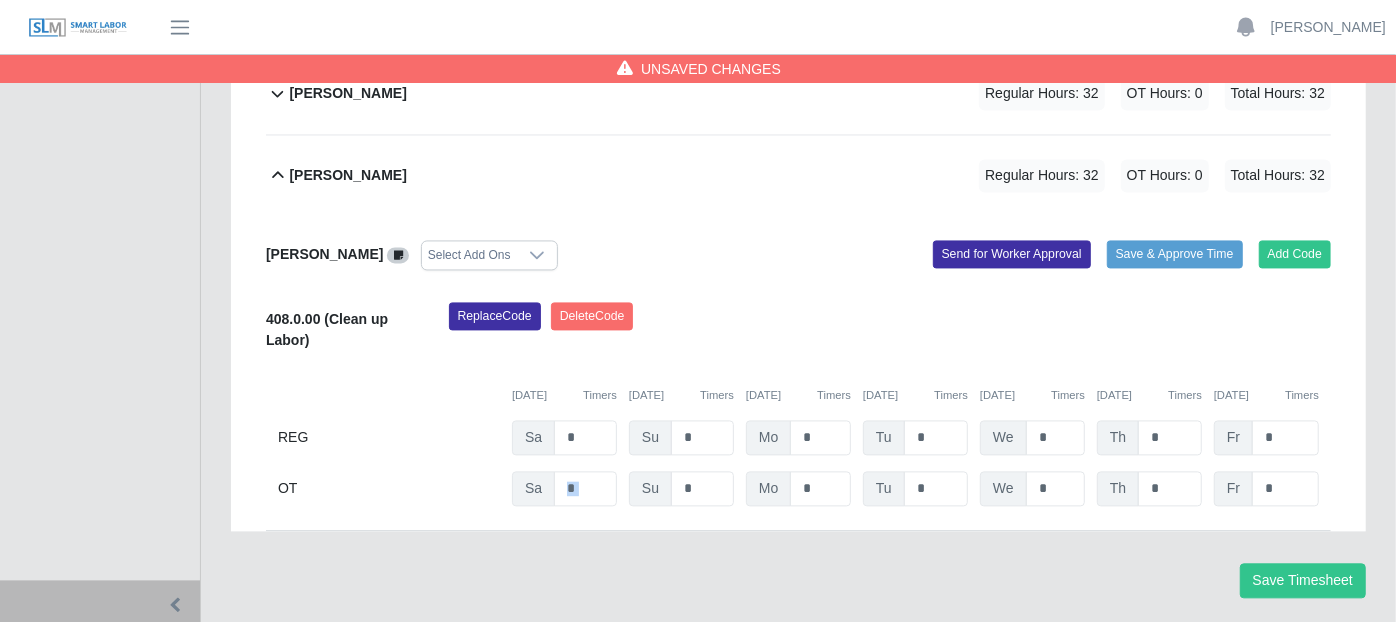 click on "William Lifhred     Select Add Ons
Add Code
Save & Approve Time
Send for Worker Approval              408.0.00
(Clean up Labor)
Replace
Code
Delete
Code
07/05/2025
Timers    07/06/2025
Timers    07/07/2025
Timers    07/08/2025
Timers    07/09/2025
Timers    07/10/2025
Timers    07/11/2025
Timers
REG
Sa   *   Su   *   Mo   *   Tu   *   We   *   Th   *   Fr   *
OT
Sa   * Su   * Mo   * Tu   * We   * Th   * Fr   *" 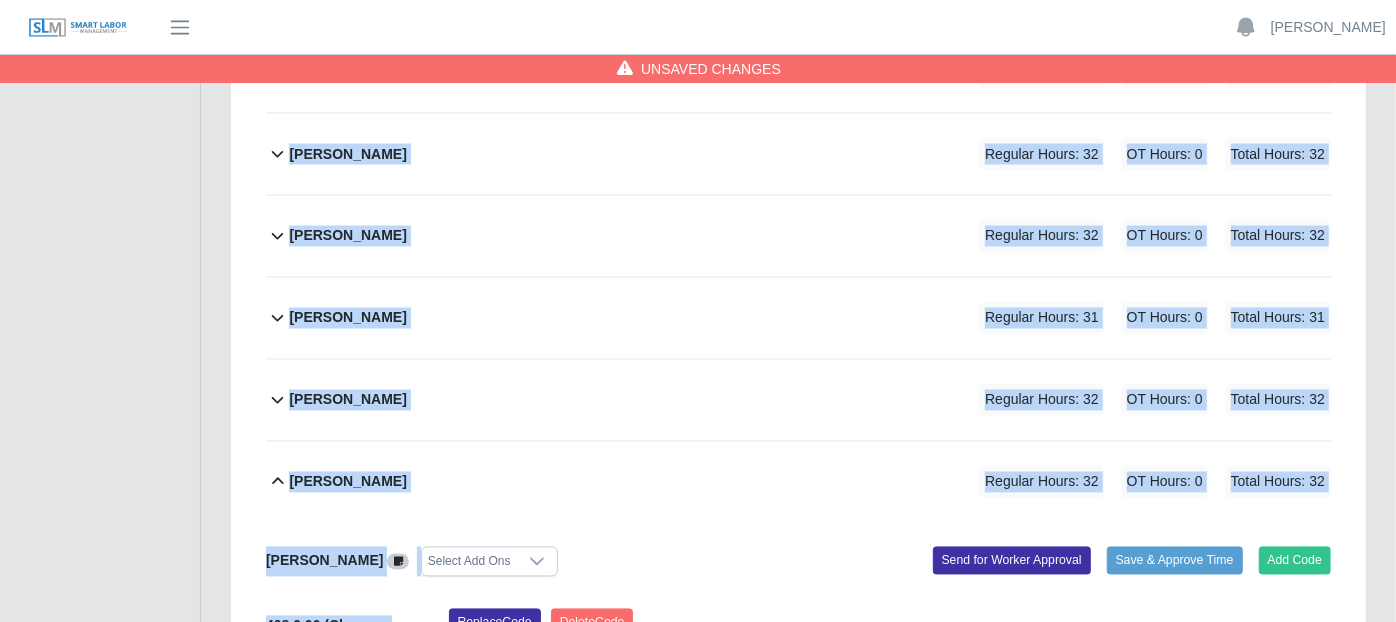 drag, startPoint x: 618, startPoint y: 471, endPoint x: 599, endPoint y: -35, distance: 506.3566 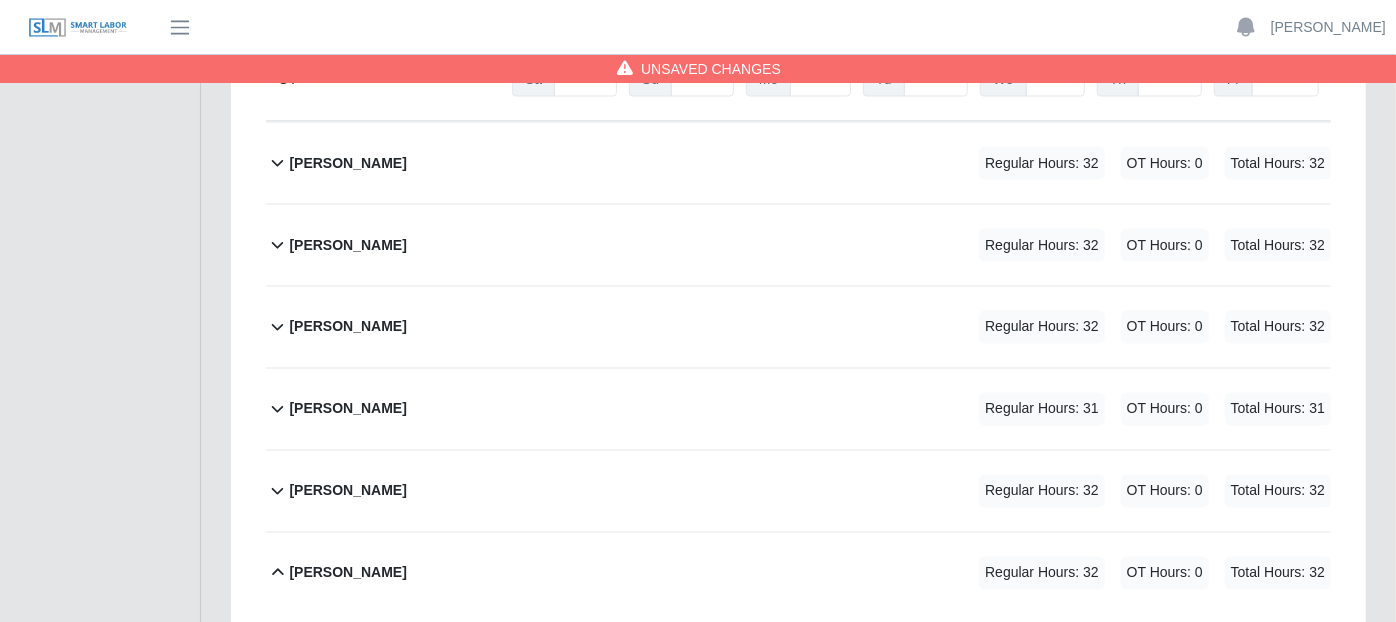 click on "Enterprise Electric LLC.    Enterprise Electric LLC. Enterprise Electric LLC.   Dashboard   Todo   Job Requests       Timesheets     Dashboard   Todo   Job Requests       Timesheets" at bounding box center (100, -508) 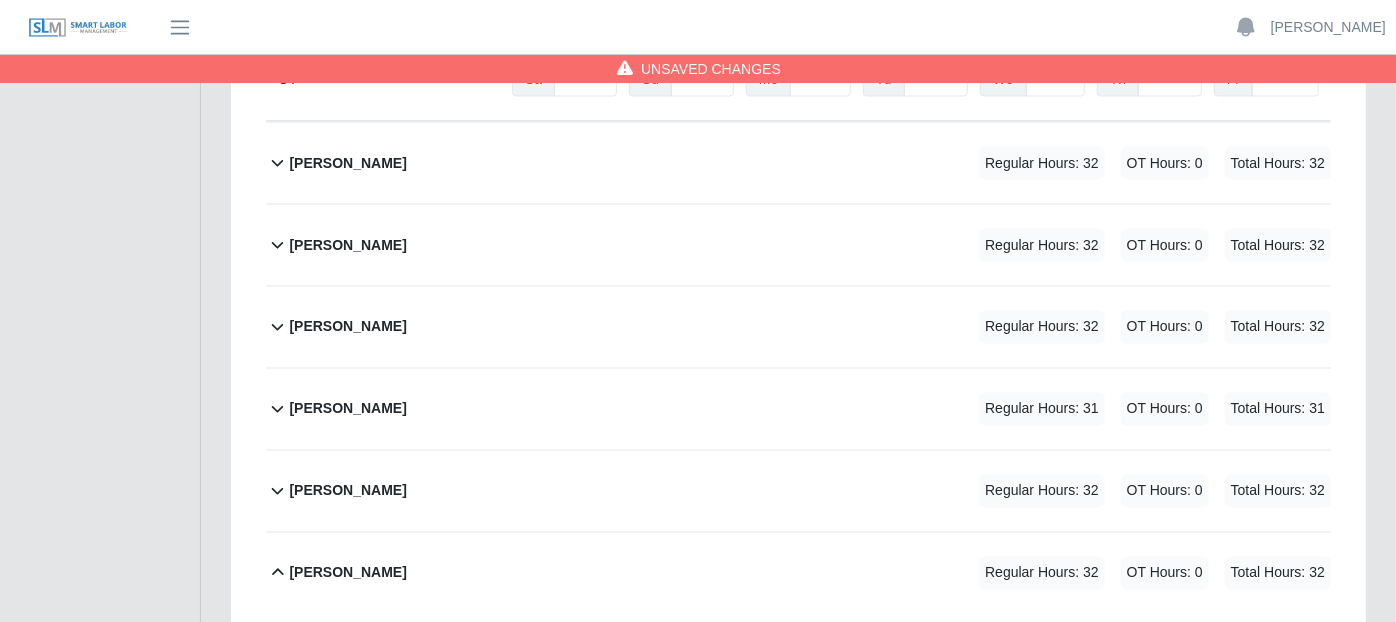 click 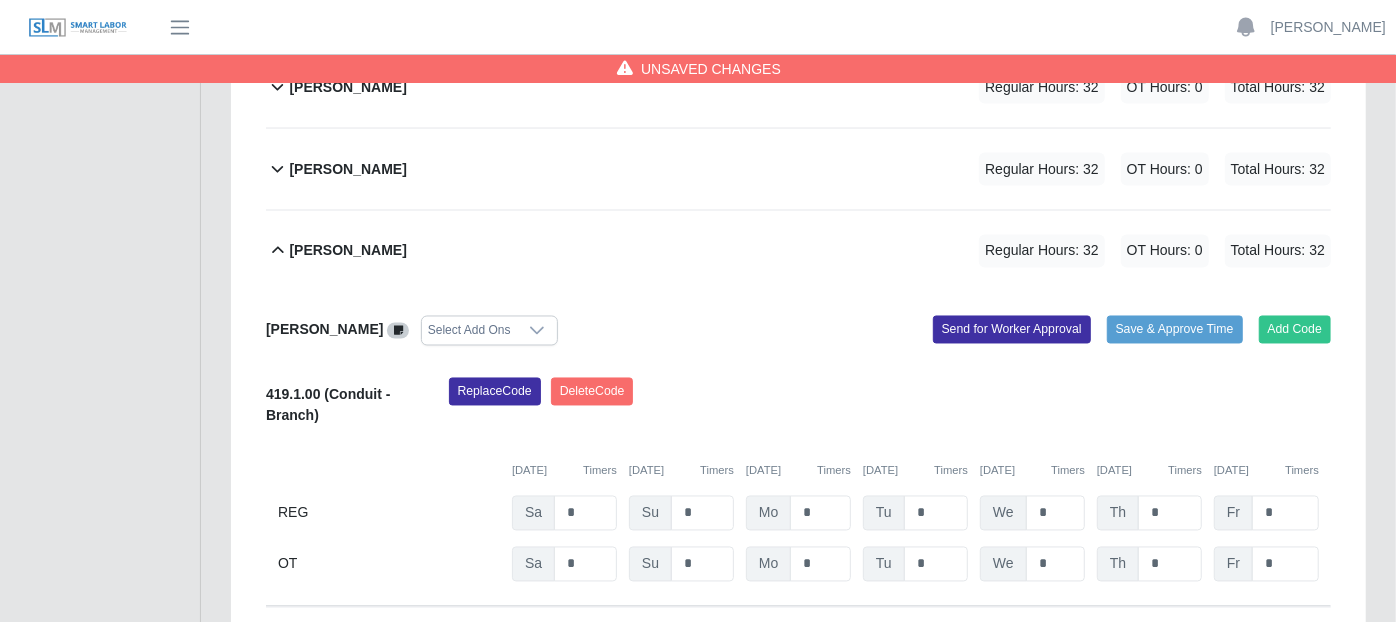 scroll, scrollTop: 2160, scrollLeft: 0, axis: vertical 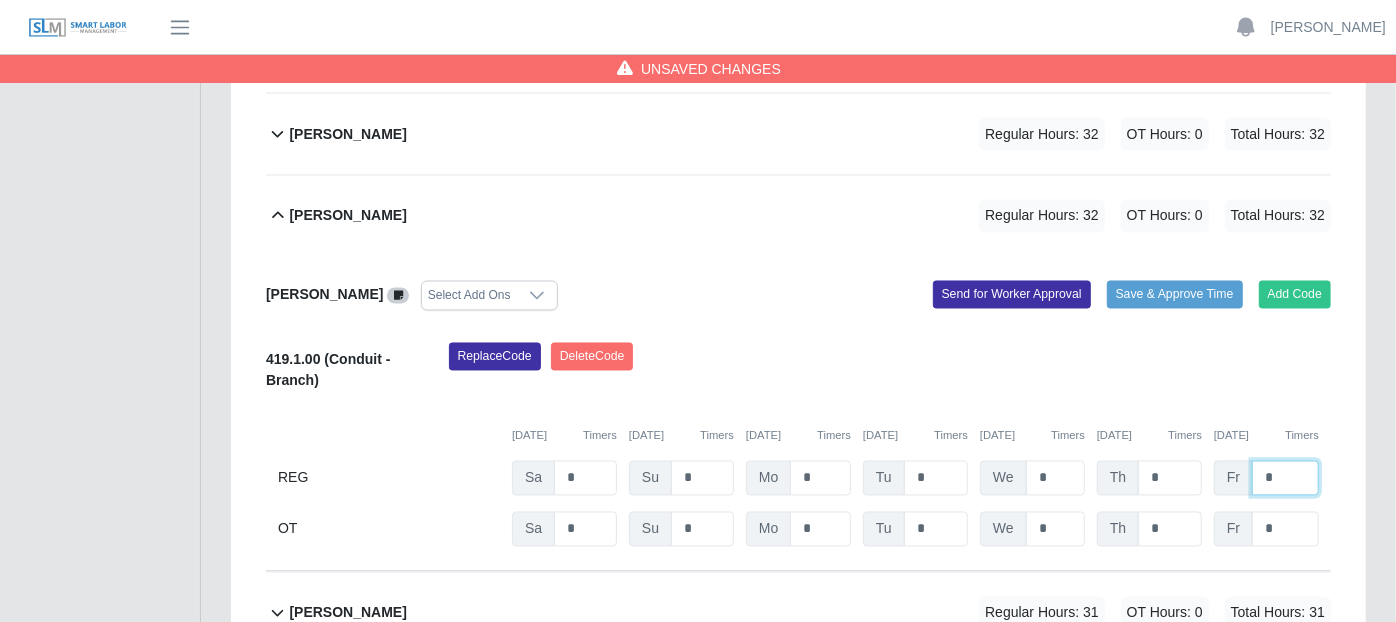 click on "*" at bounding box center (1285, 478) 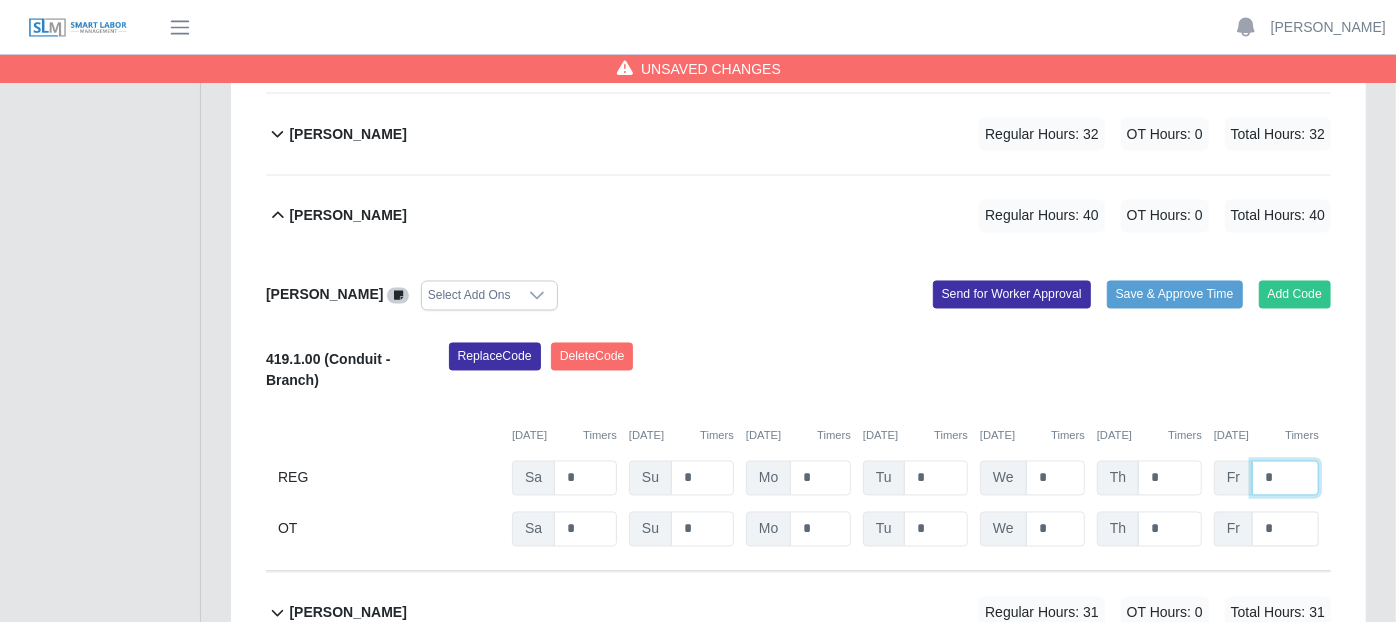 type on "*" 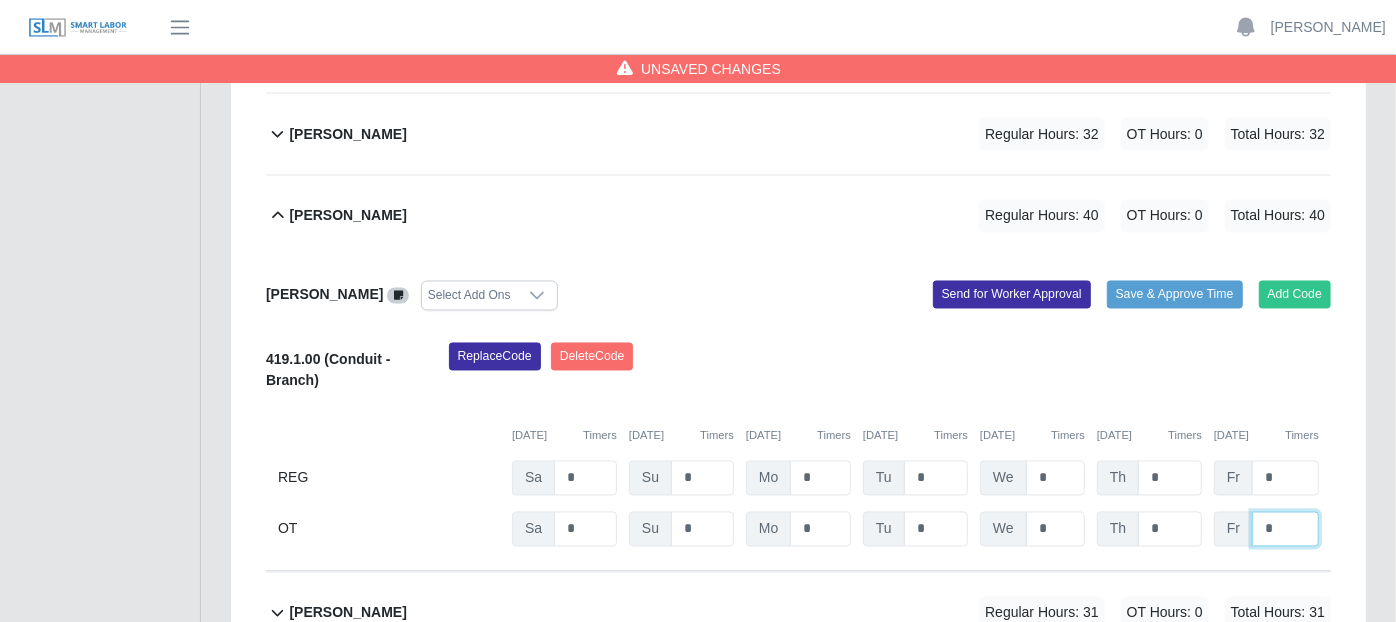 click on "*" at bounding box center (0, 0) 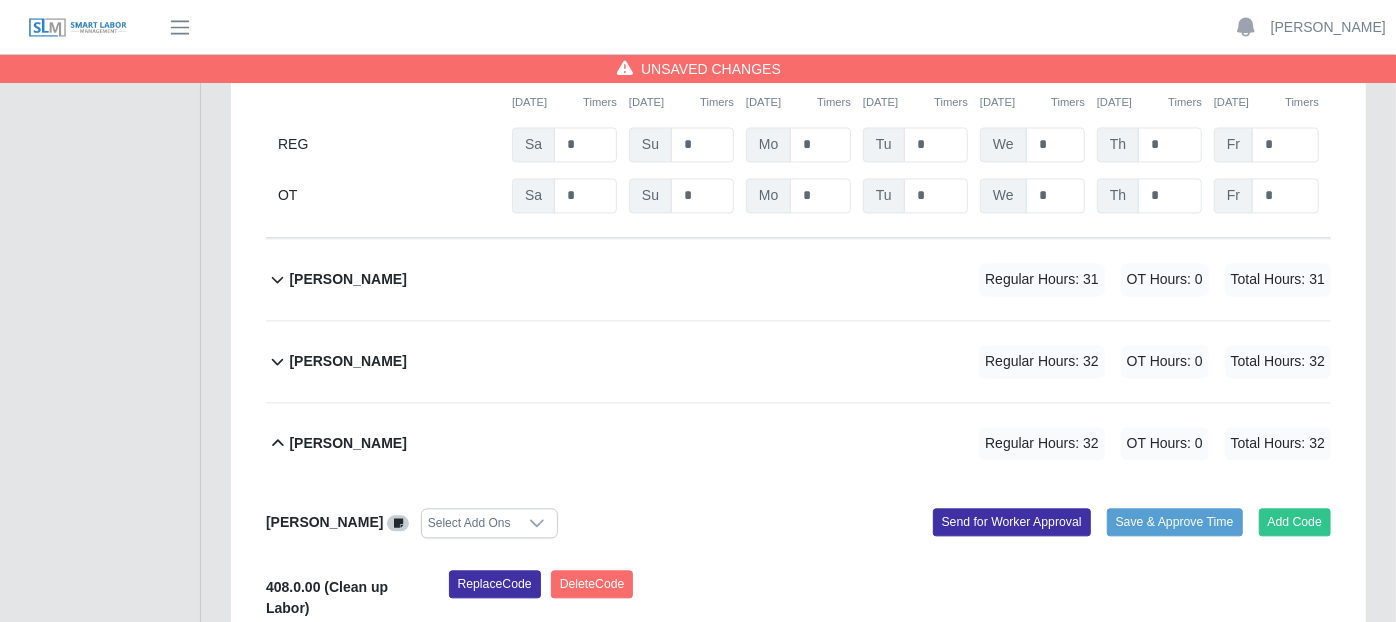 scroll, scrollTop: 2467, scrollLeft: 0, axis: vertical 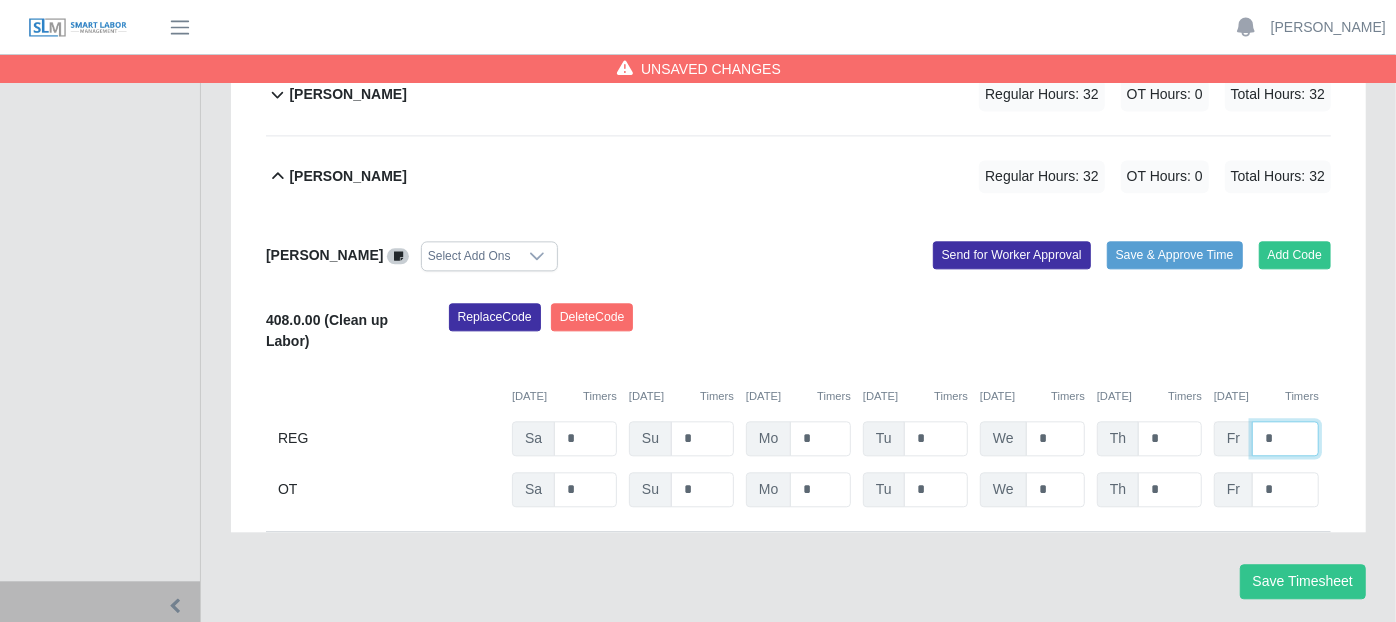 click on "*" at bounding box center (1285, 438) 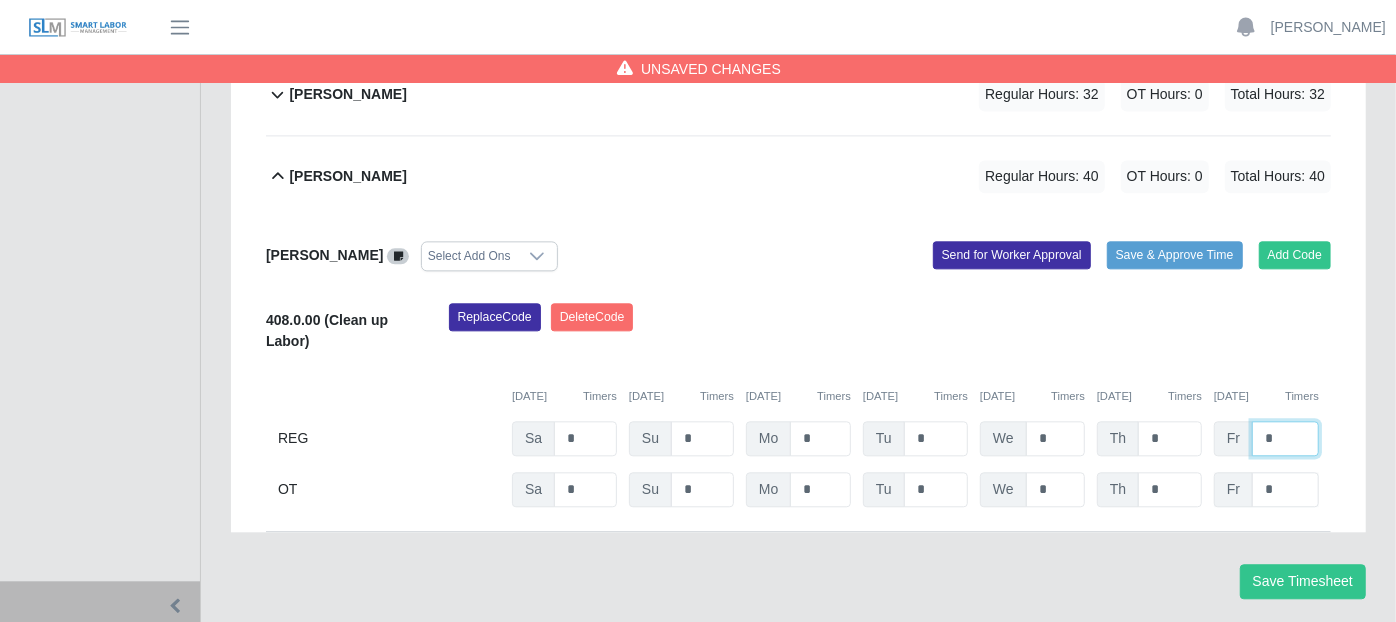 type on "*" 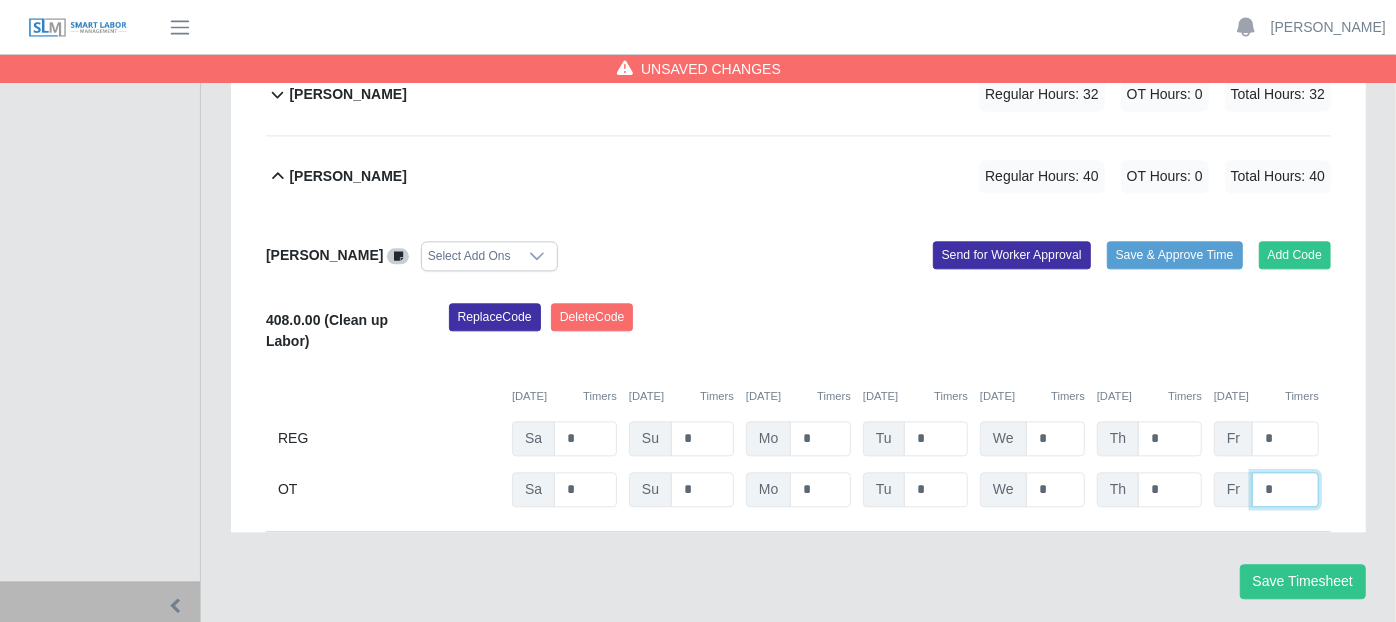 click on "*" at bounding box center (0, 0) 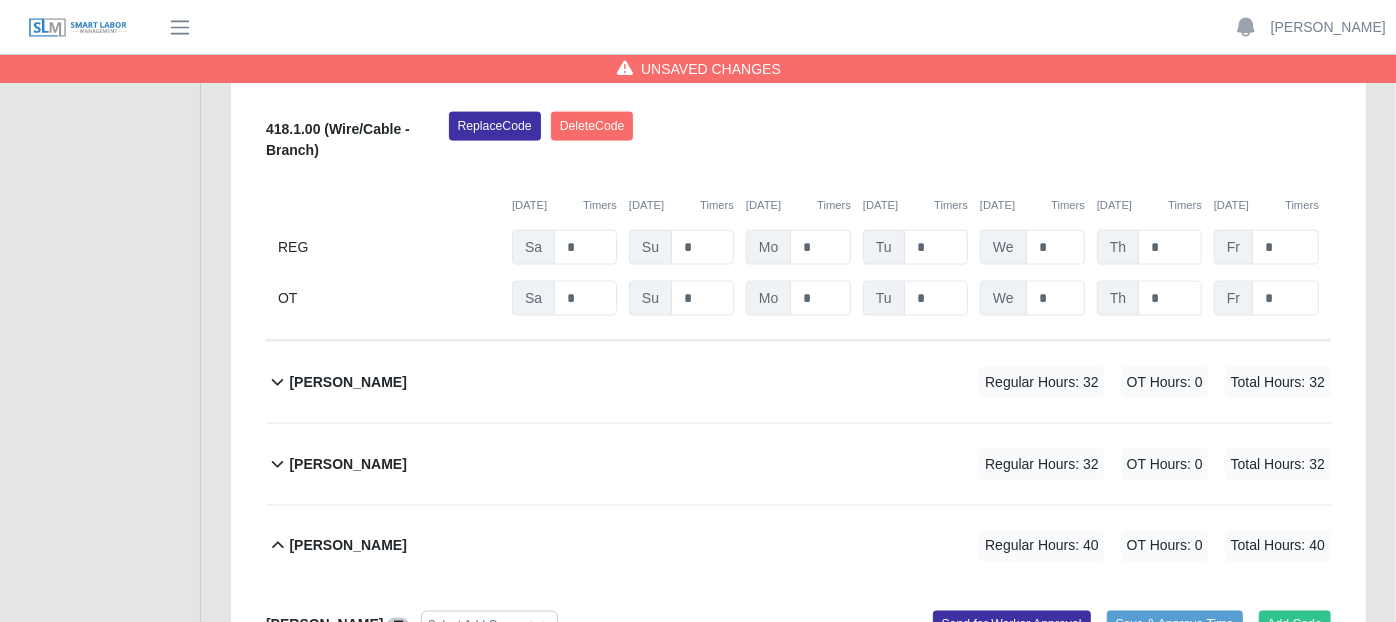 scroll, scrollTop: 1761, scrollLeft: 0, axis: vertical 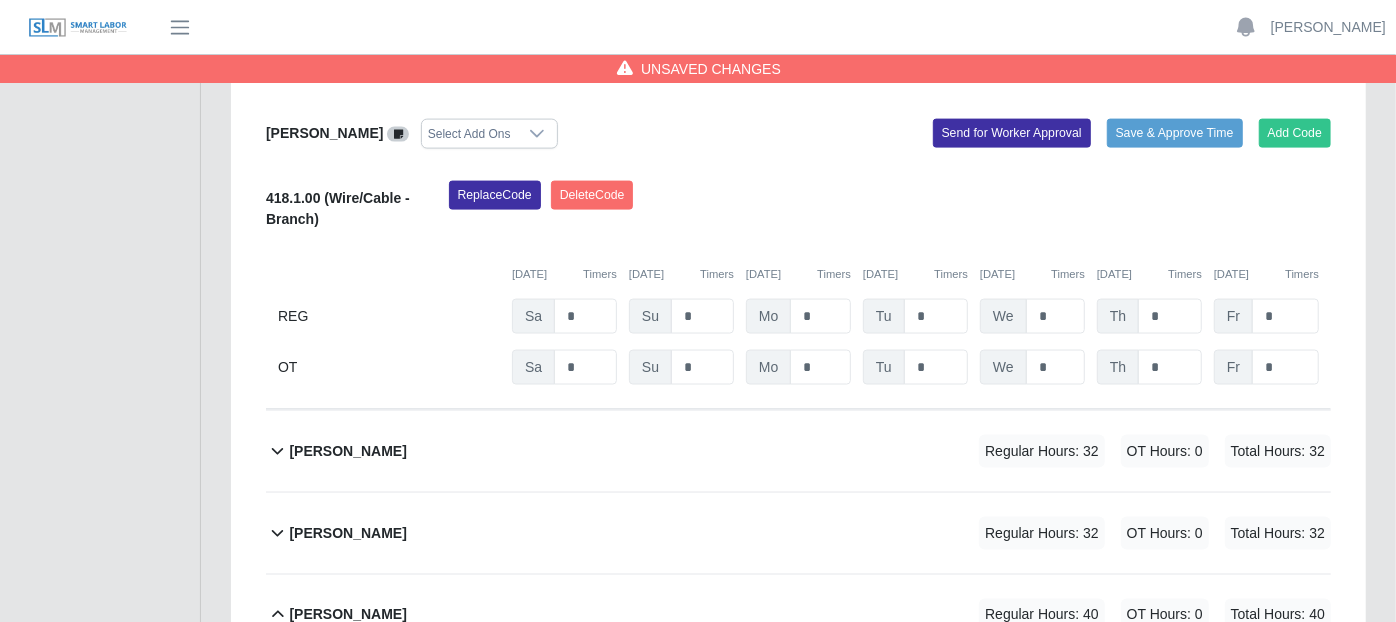 click 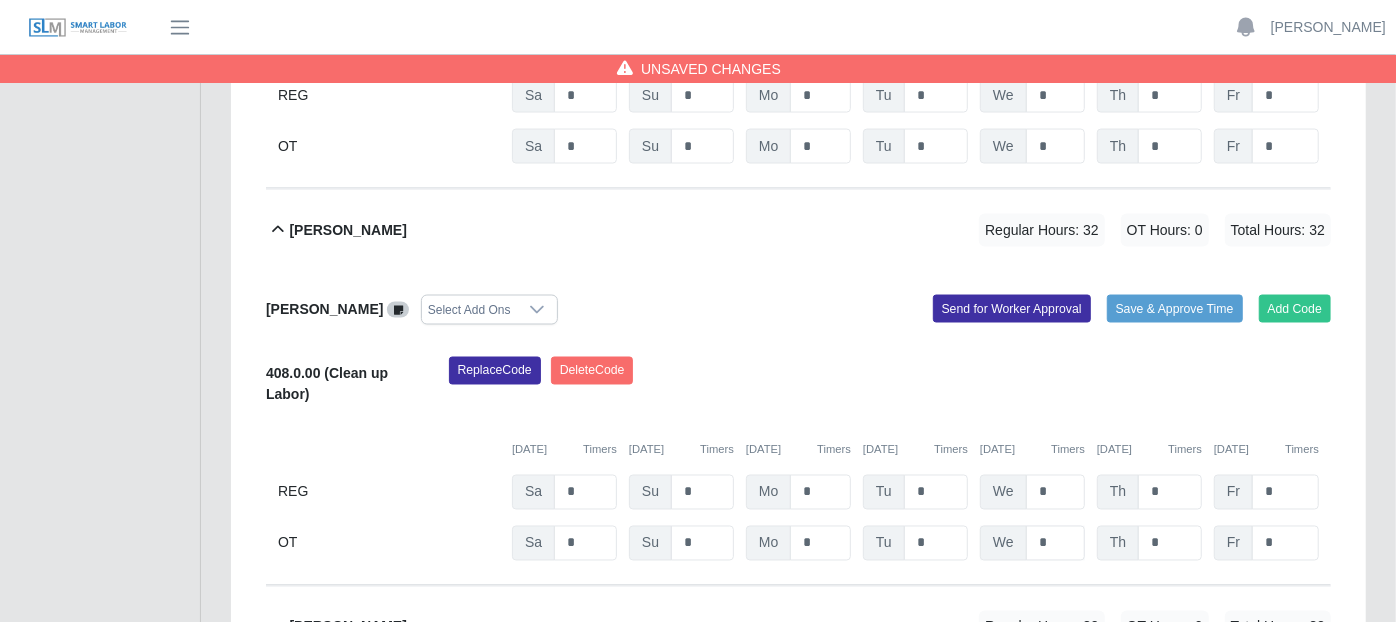 scroll, scrollTop: 1983, scrollLeft: 0, axis: vertical 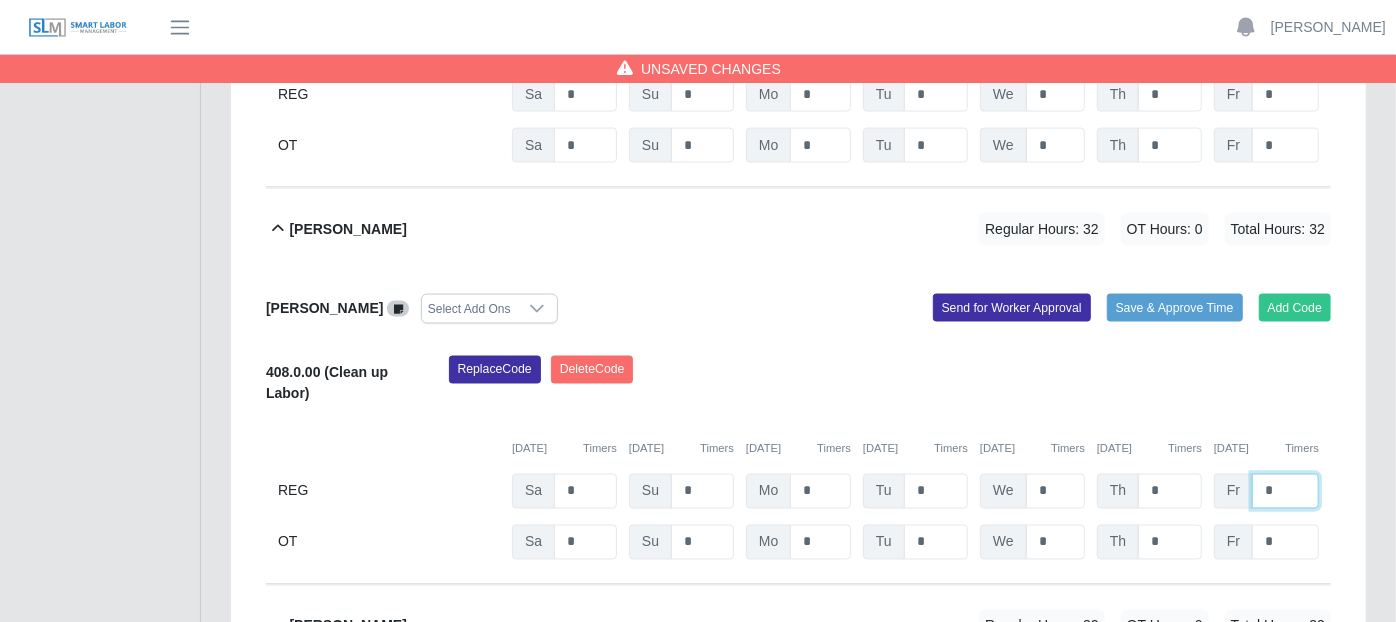 click on "*" at bounding box center [1285, 491] 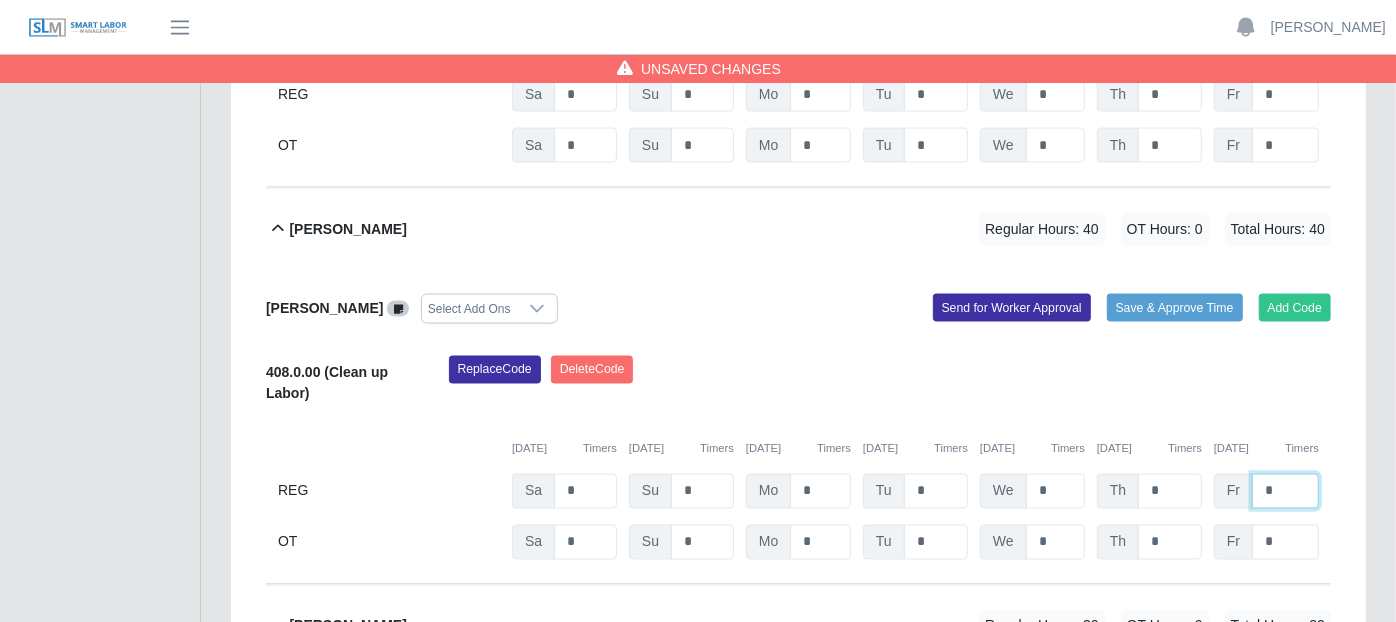 type on "*" 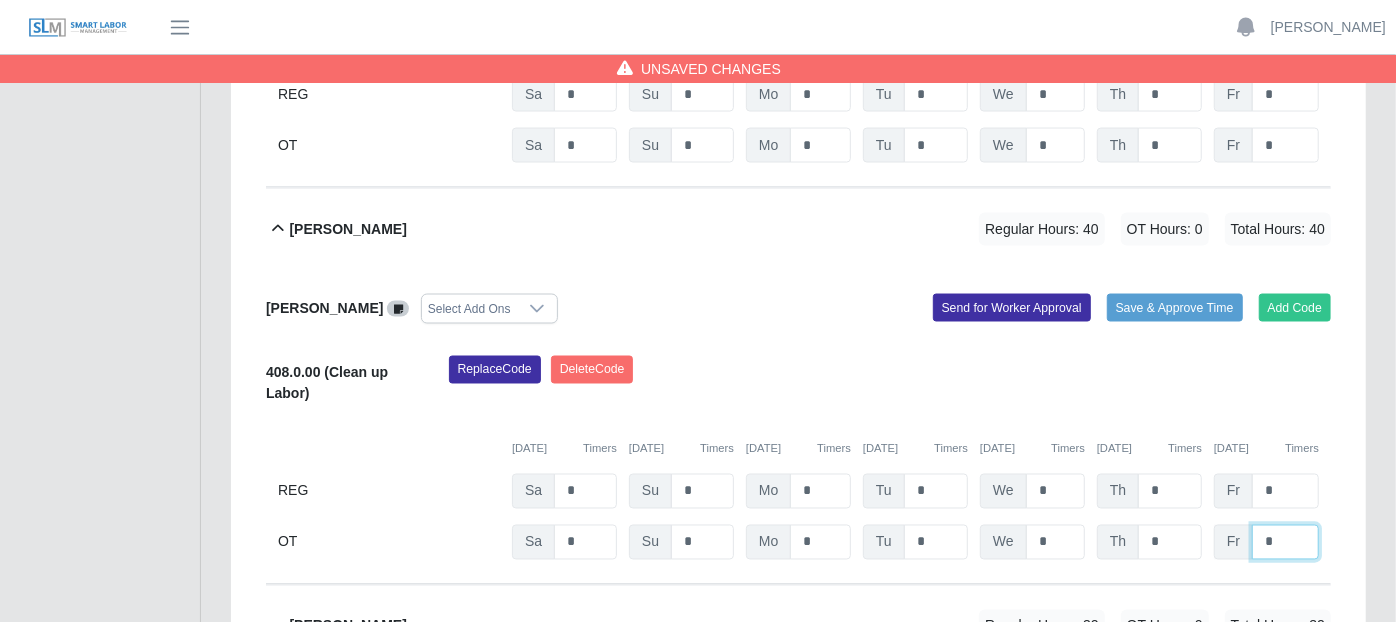 click on "*" at bounding box center (0, 0) 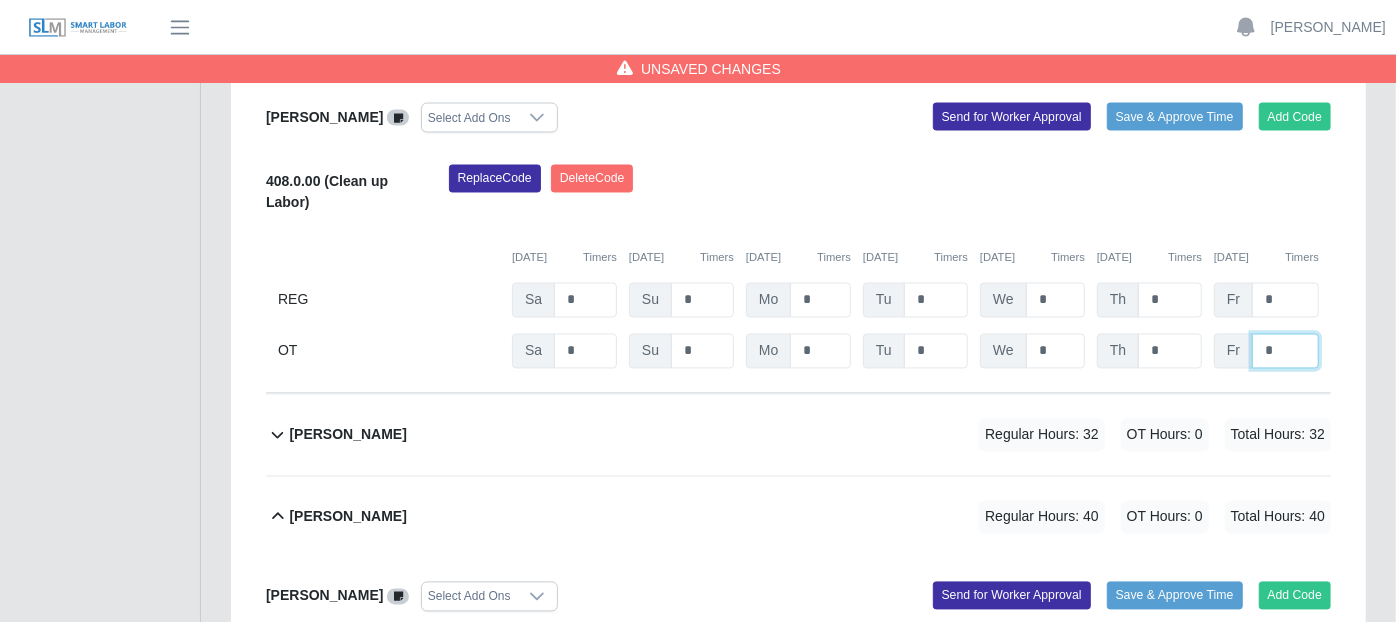 scroll, scrollTop: 2205, scrollLeft: 0, axis: vertical 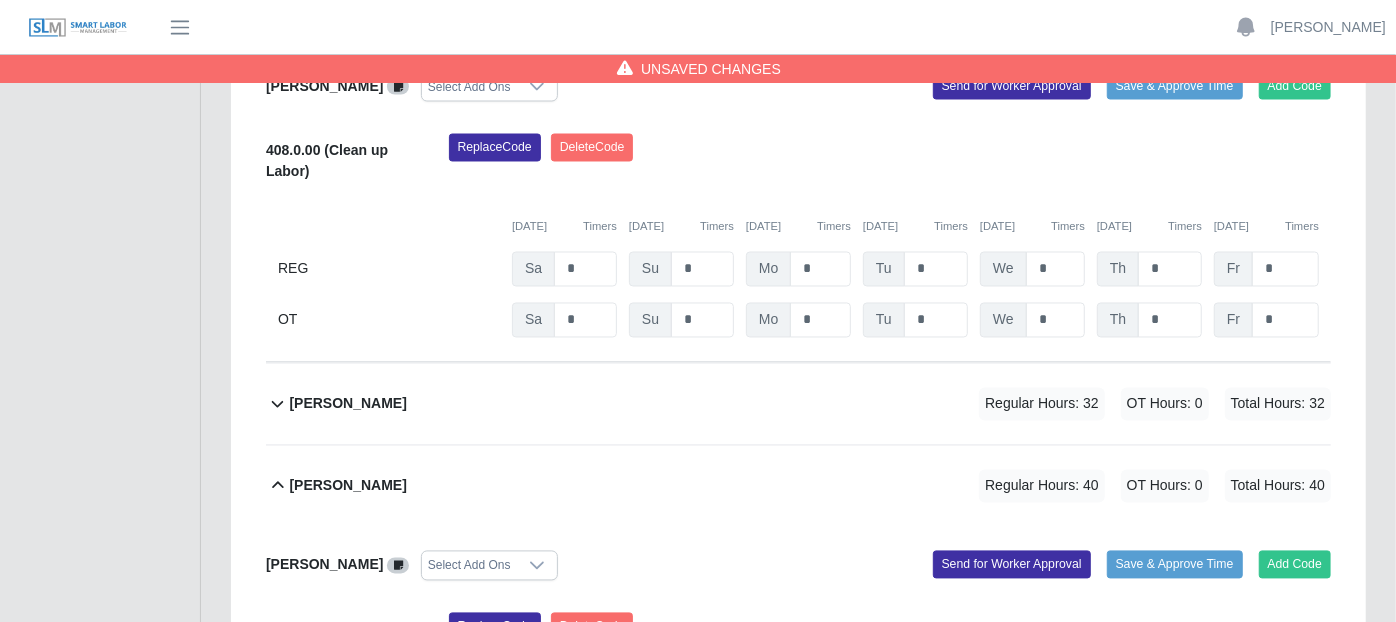 click 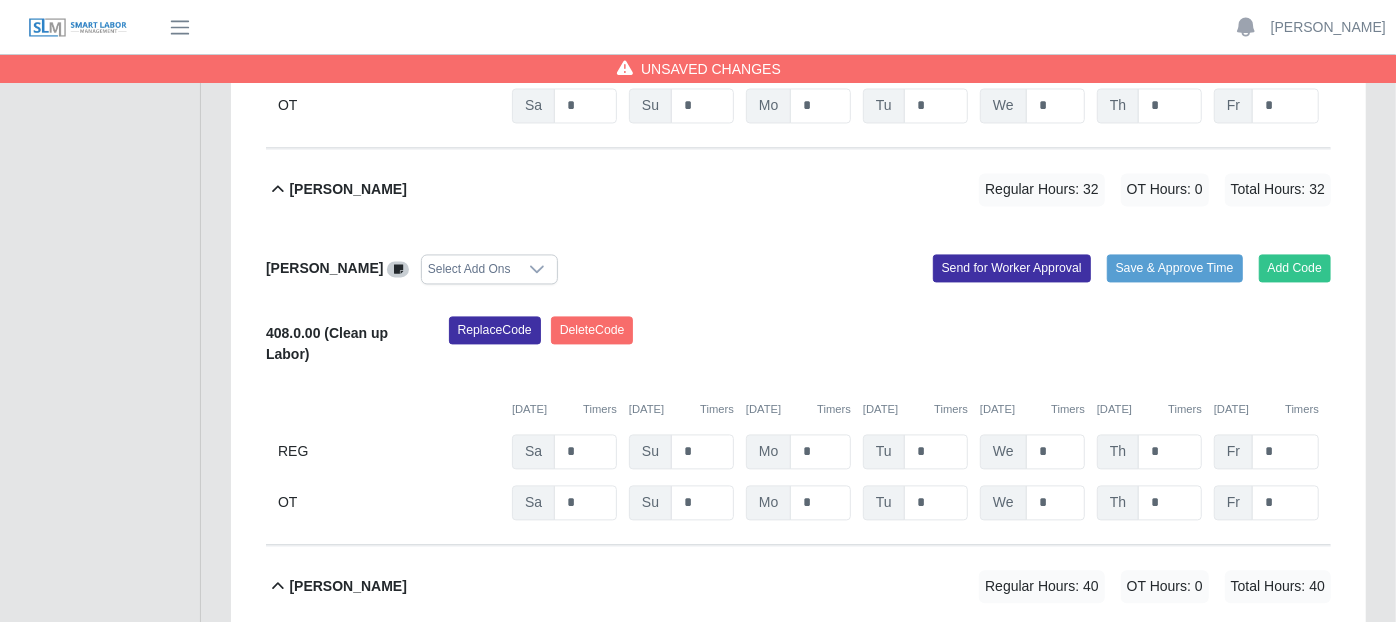 scroll, scrollTop: 2428, scrollLeft: 0, axis: vertical 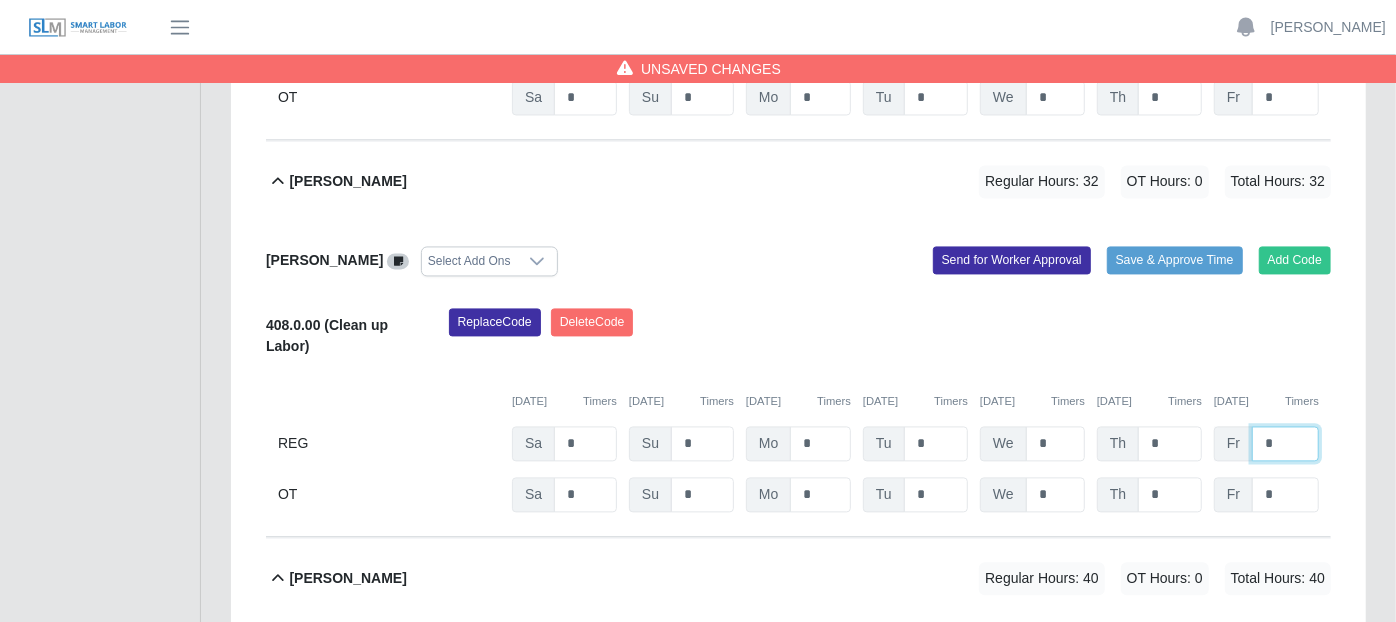 click on "*" at bounding box center [1285, 443] 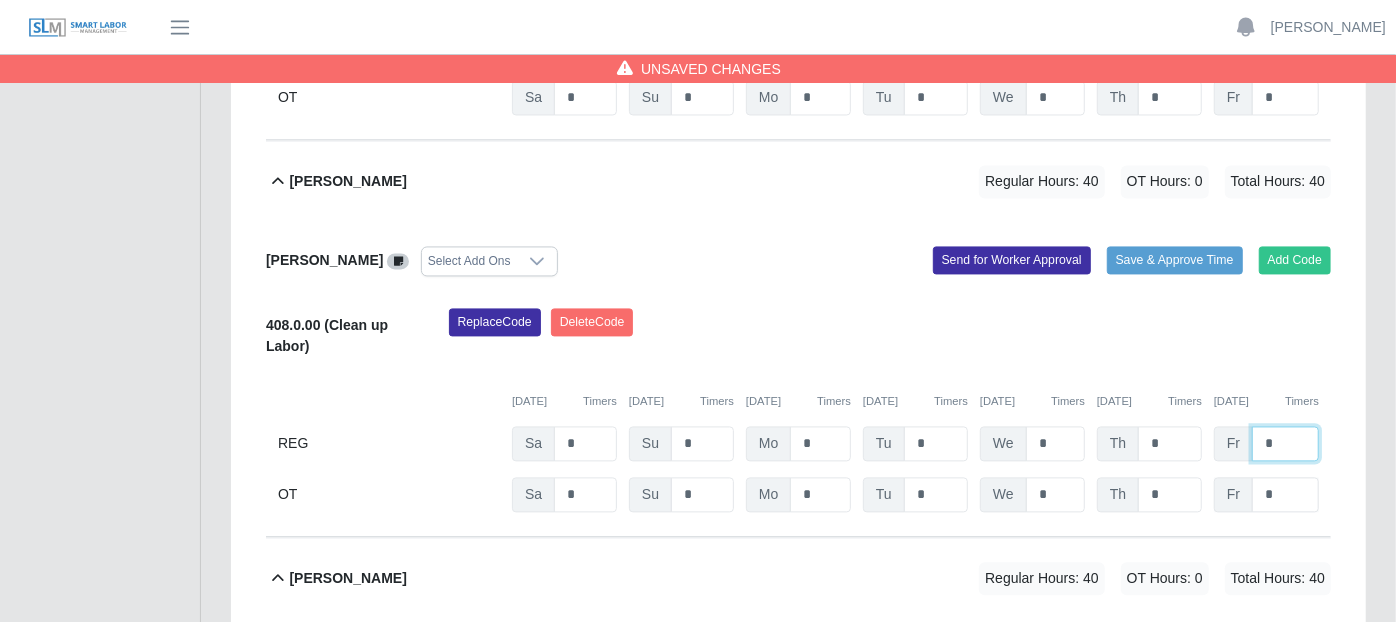 type on "*" 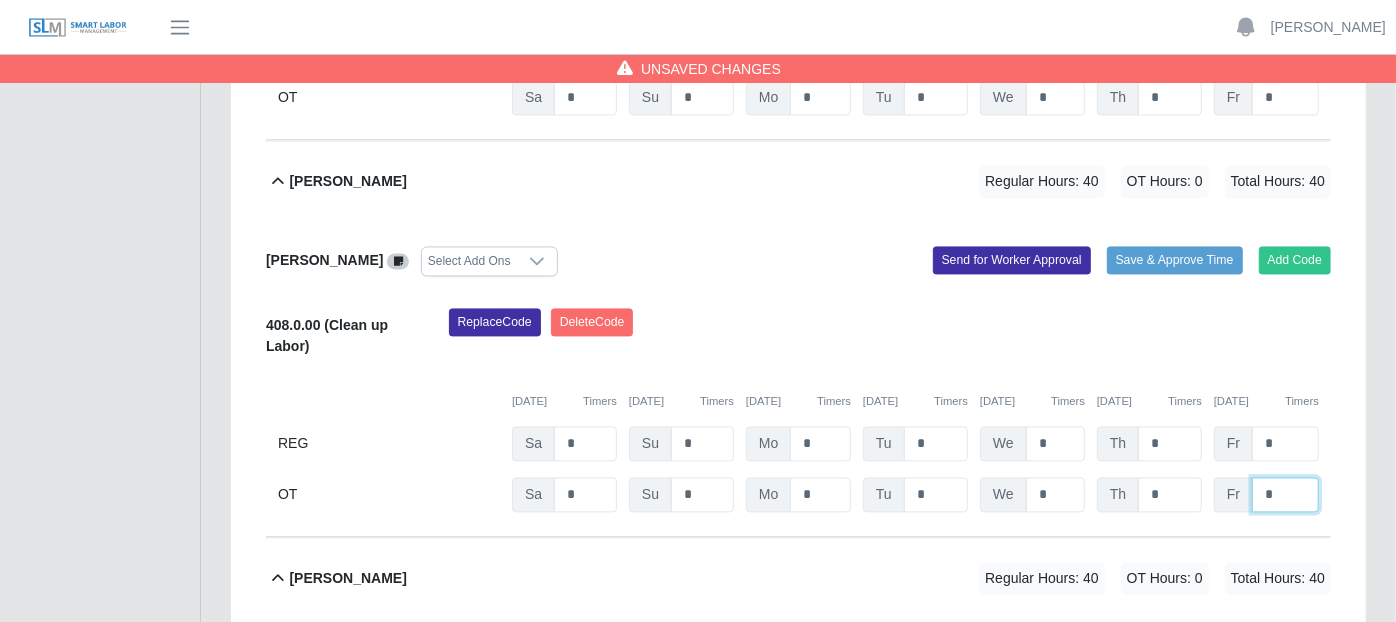 click on "*" at bounding box center (0, 0) 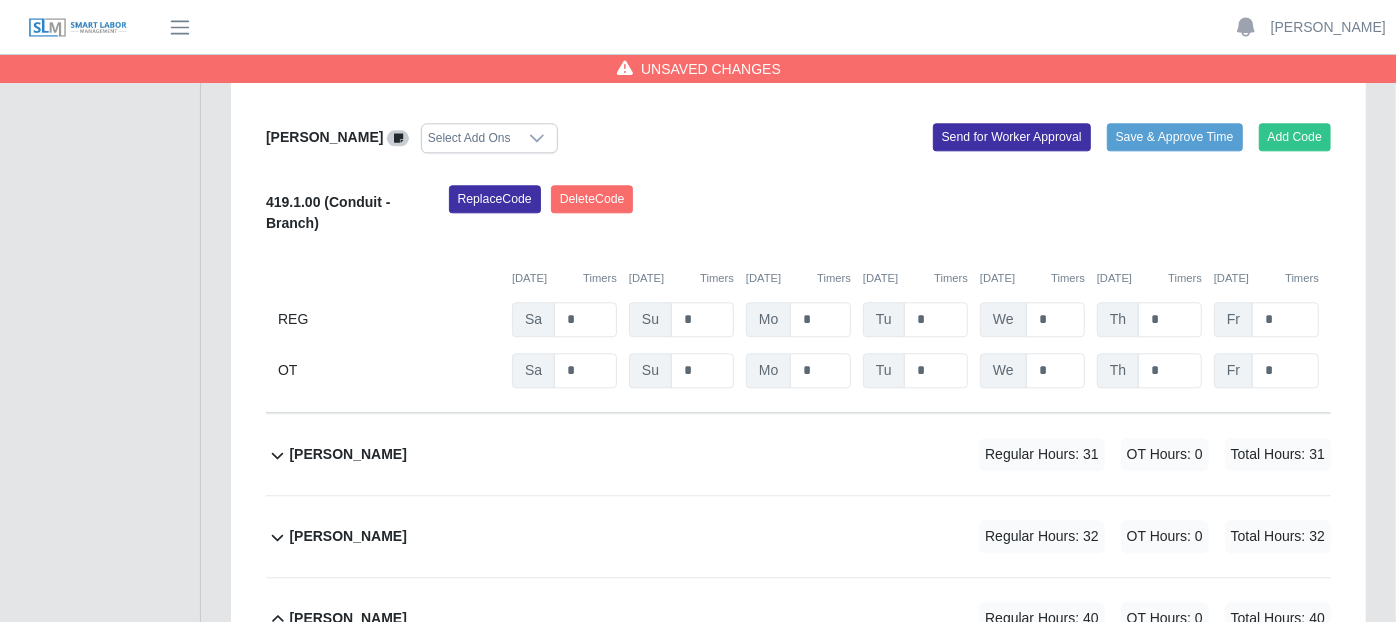 scroll, scrollTop: 2983, scrollLeft: 0, axis: vertical 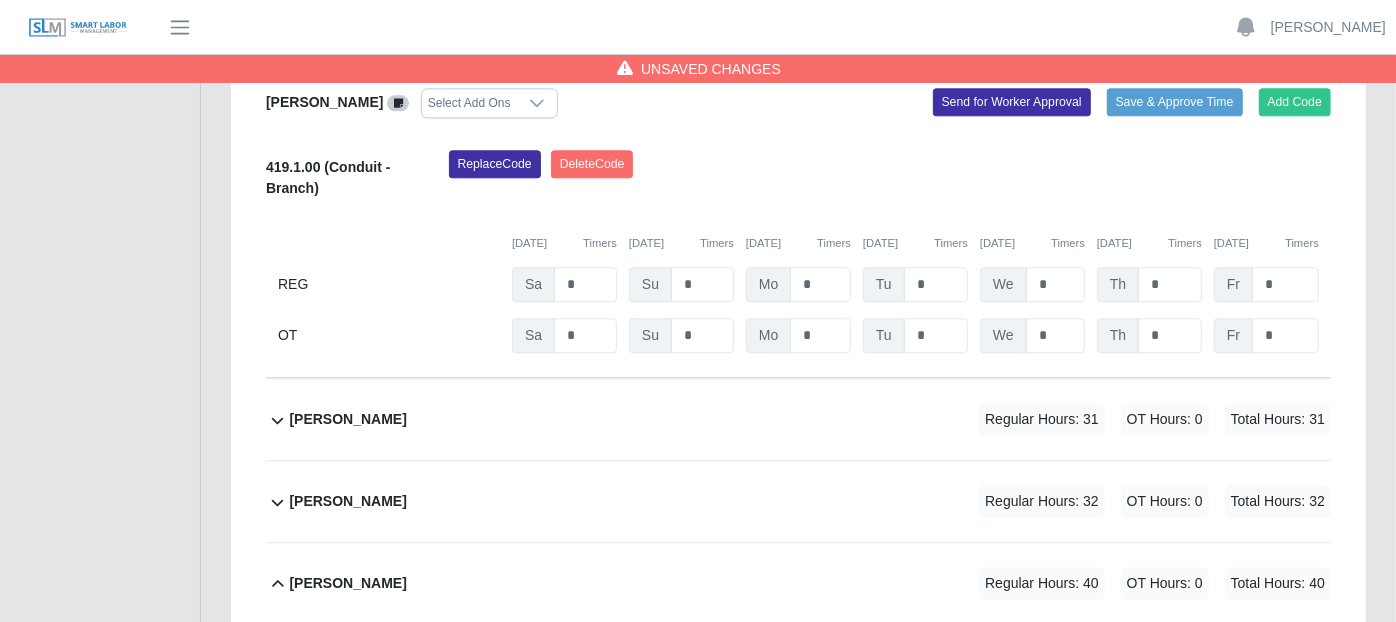 click 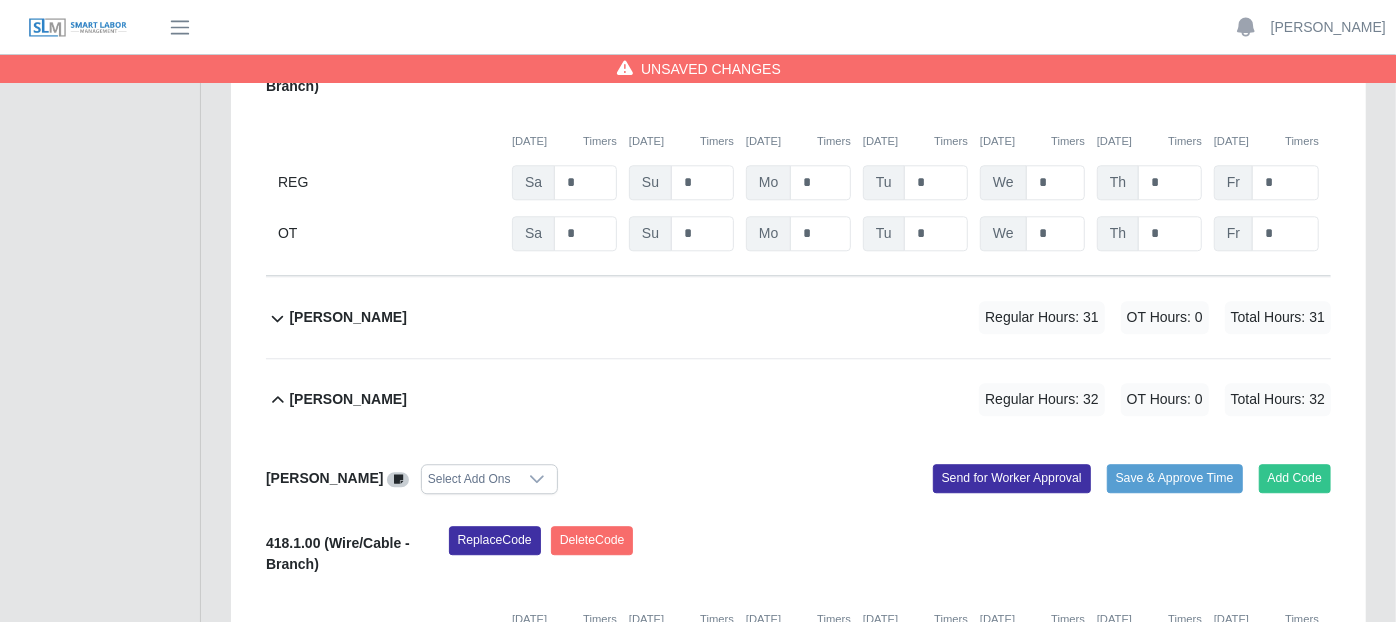 scroll, scrollTop: 3317, scrollLeft: 0, axis: vertical 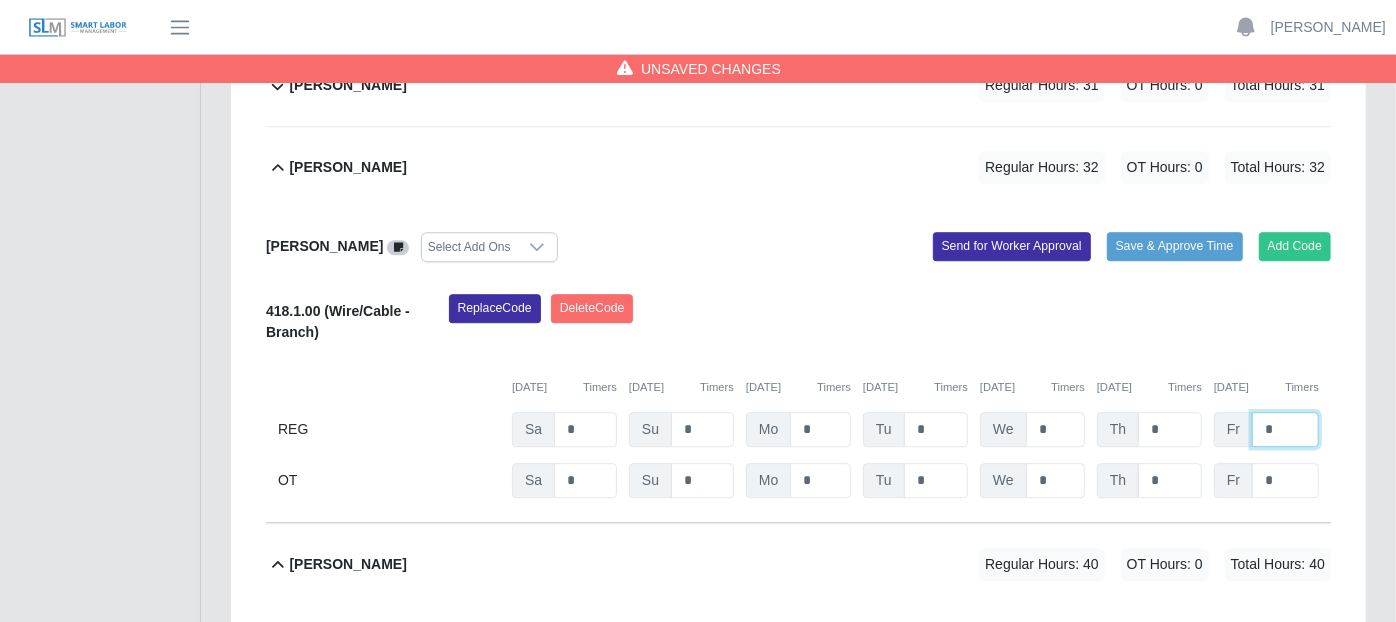 click on "*" at bounding box center [1285, 429] 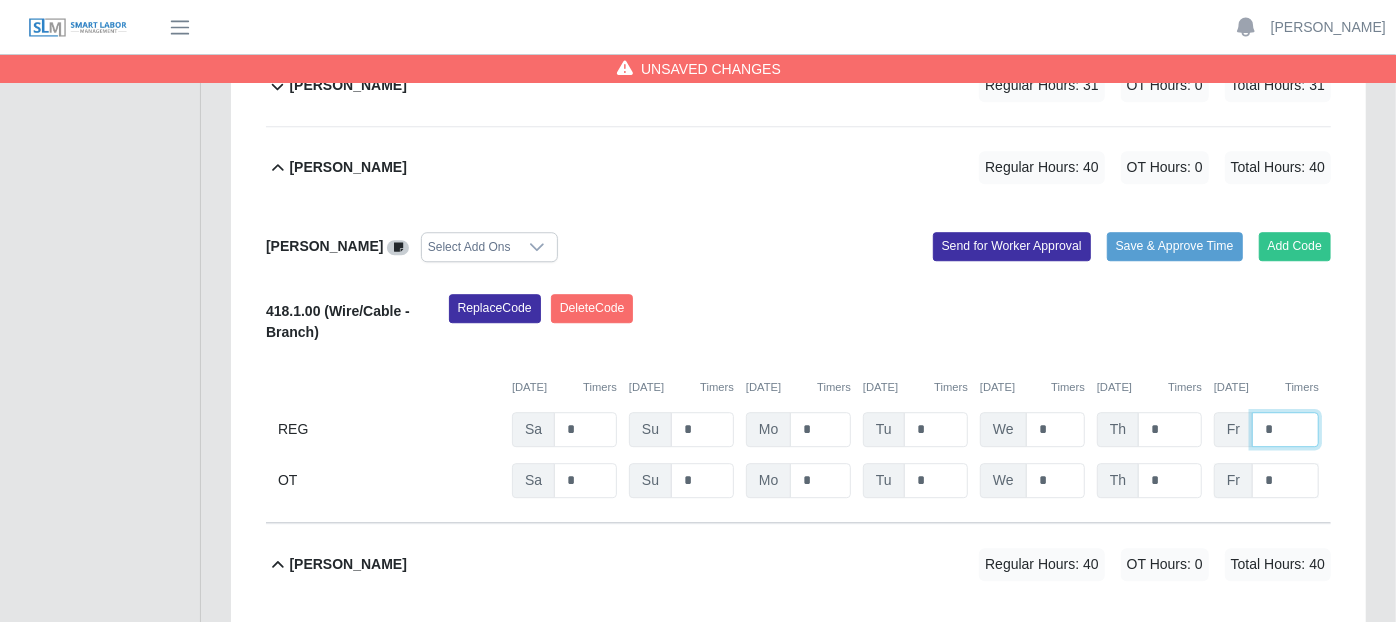type on "*" 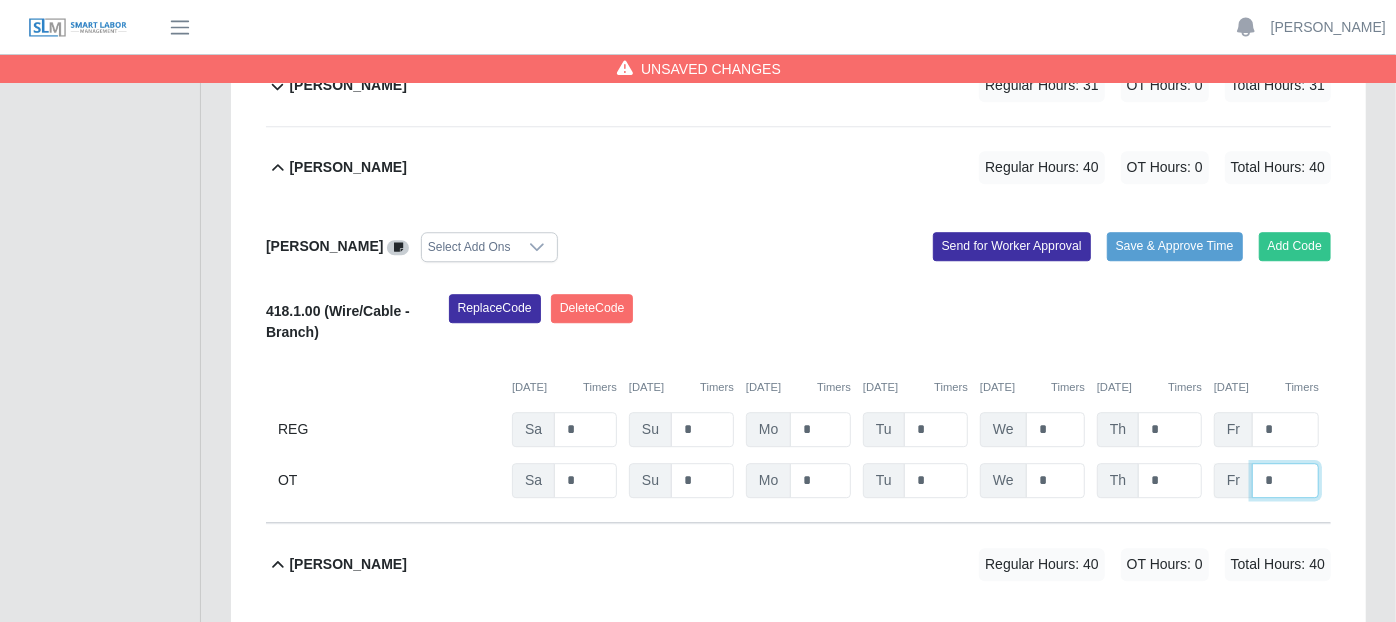 click on "*" at bounding box center [0, 0] 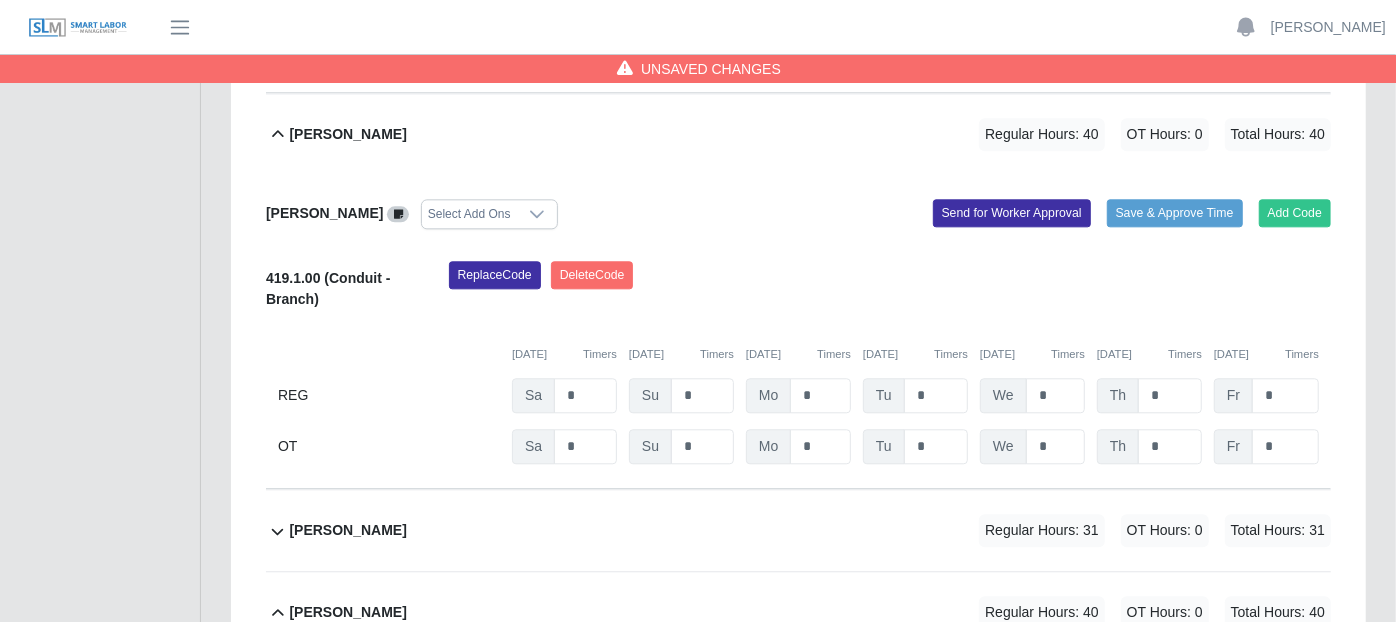 scroll, scrollTop: 2983, scrollLeft: 0, axis: vertical 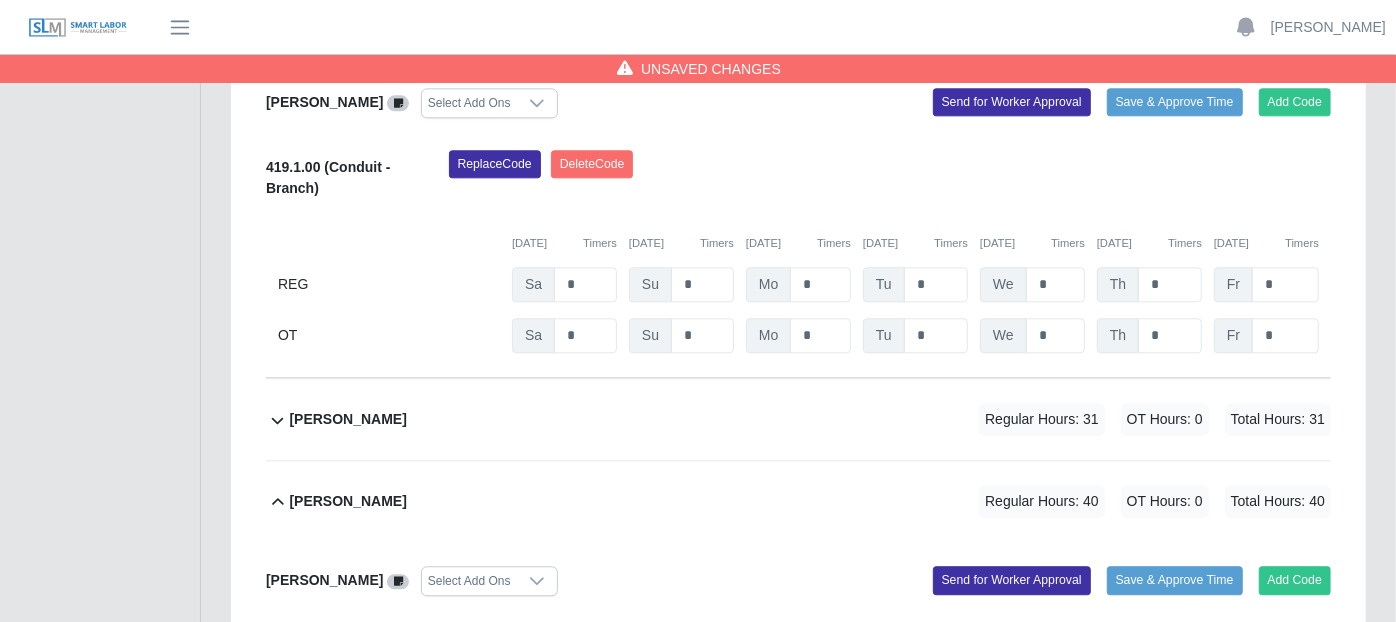 click 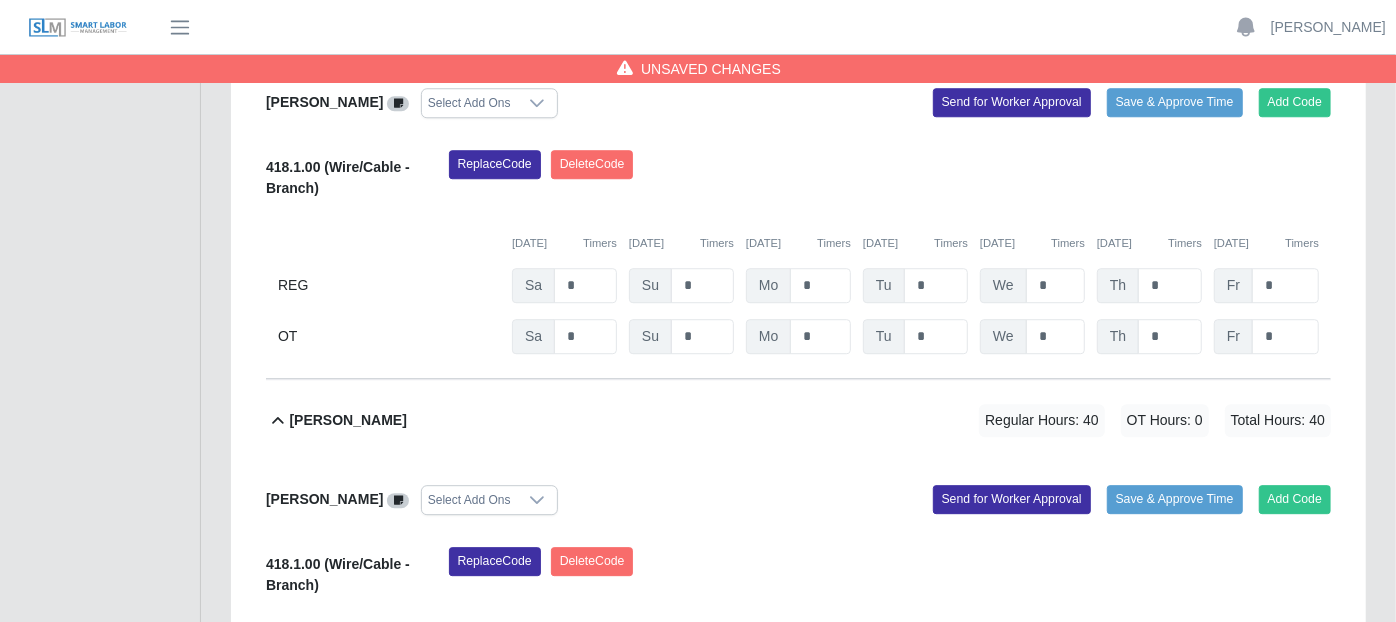 scroll, scrollTop: 3428, scrollLeft: 0, axis: vertical 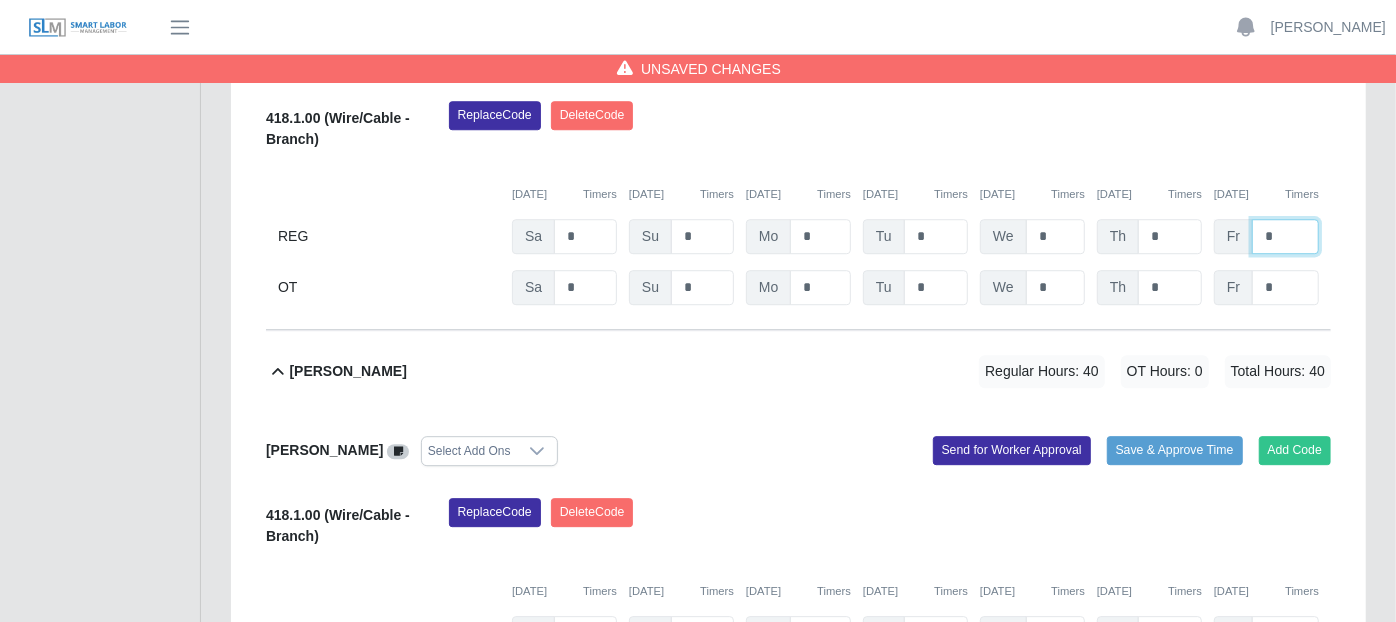 click on "*" at bounding box center [1285, 236] 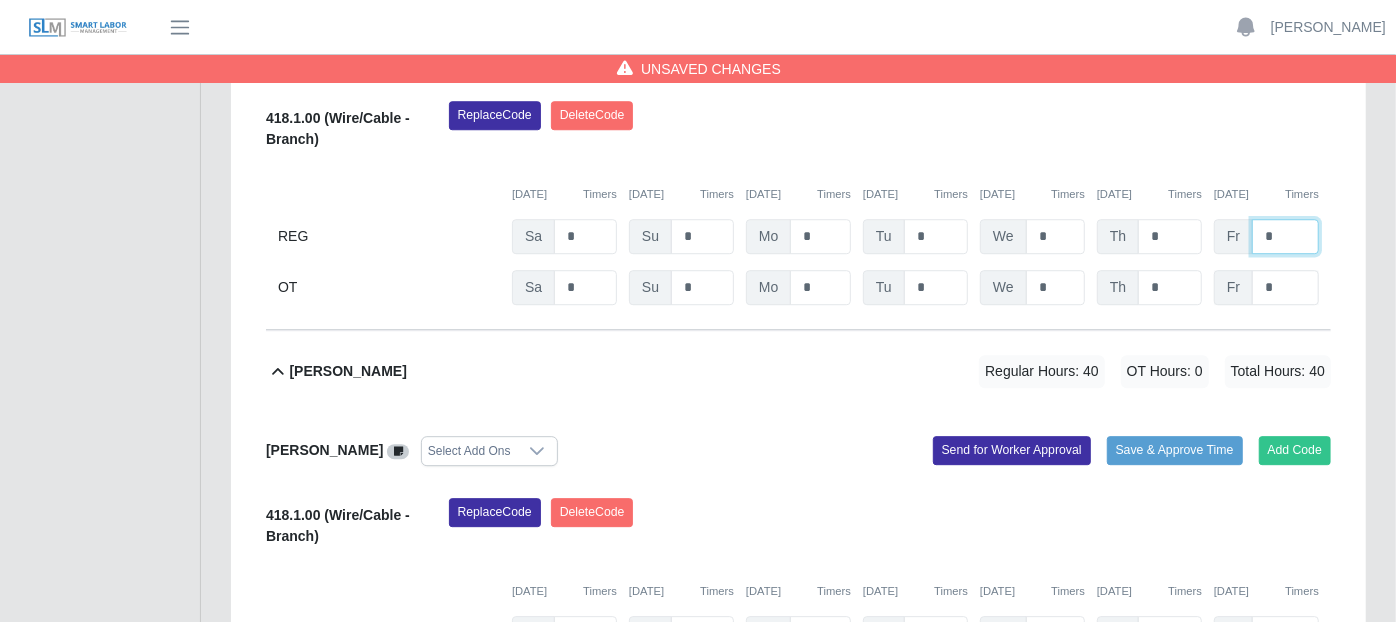 type on "*" 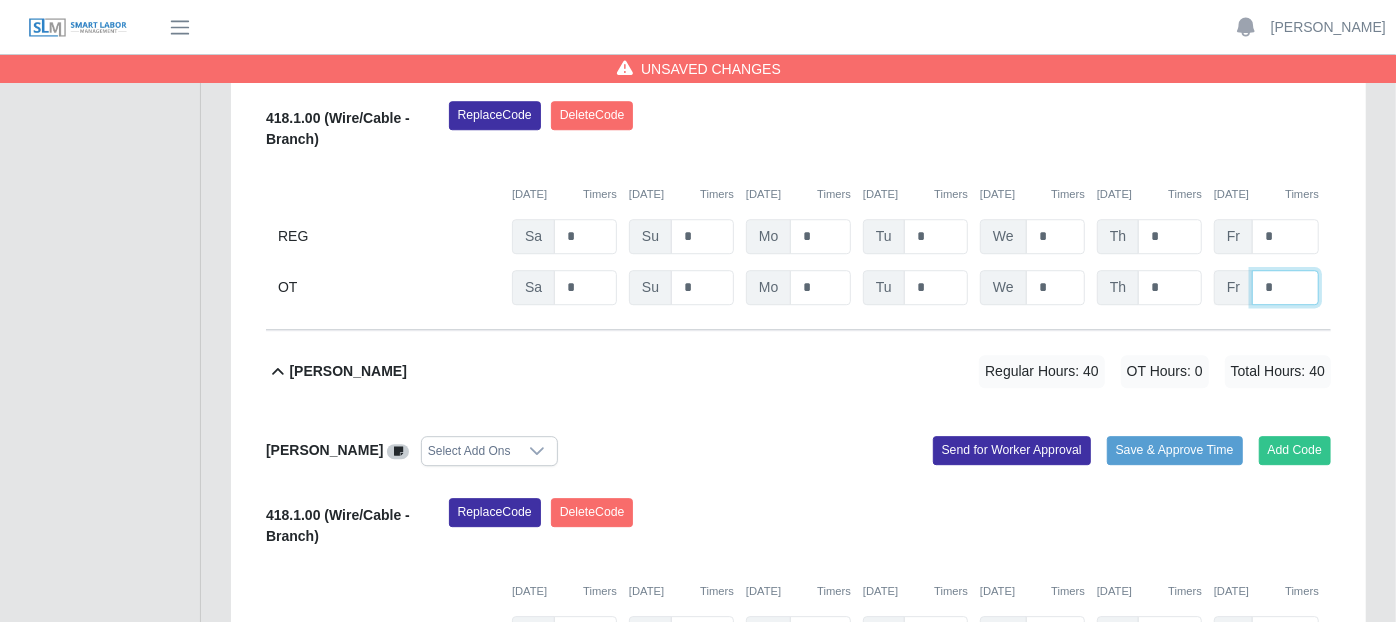 click on "*" at bounding box center [0, 0] 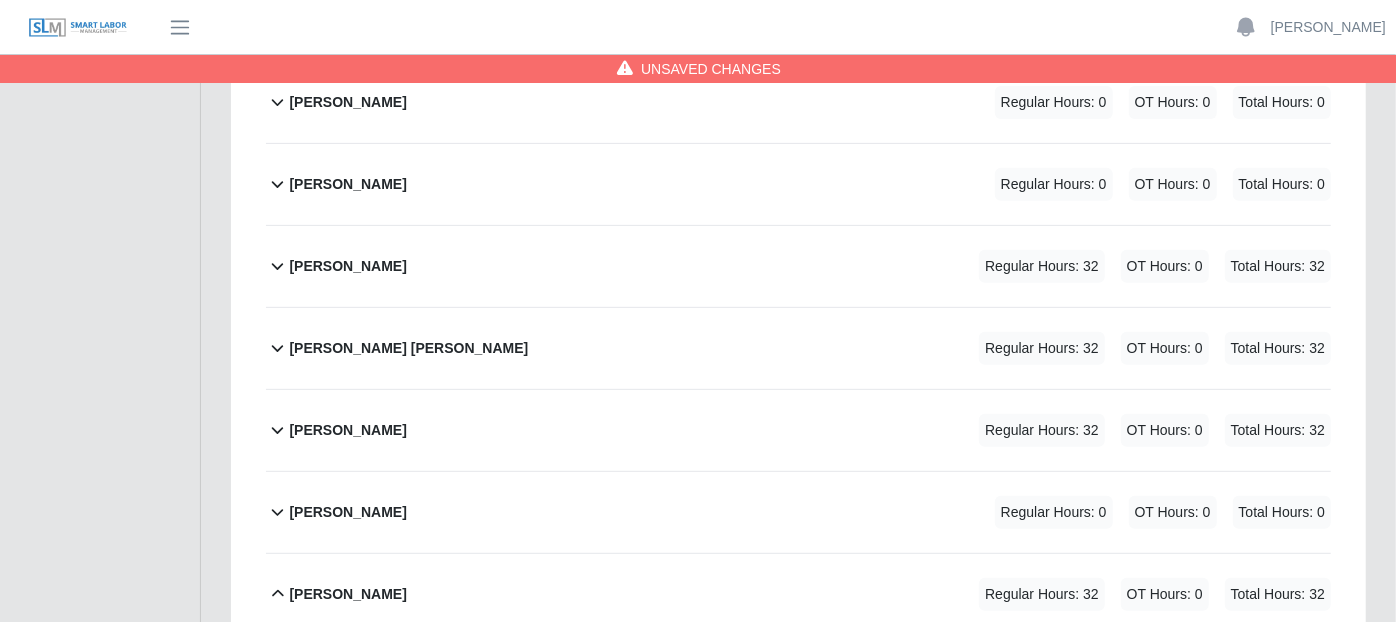 scroll, scrollTop: 317, scrollLeft: 0, axis: vertical 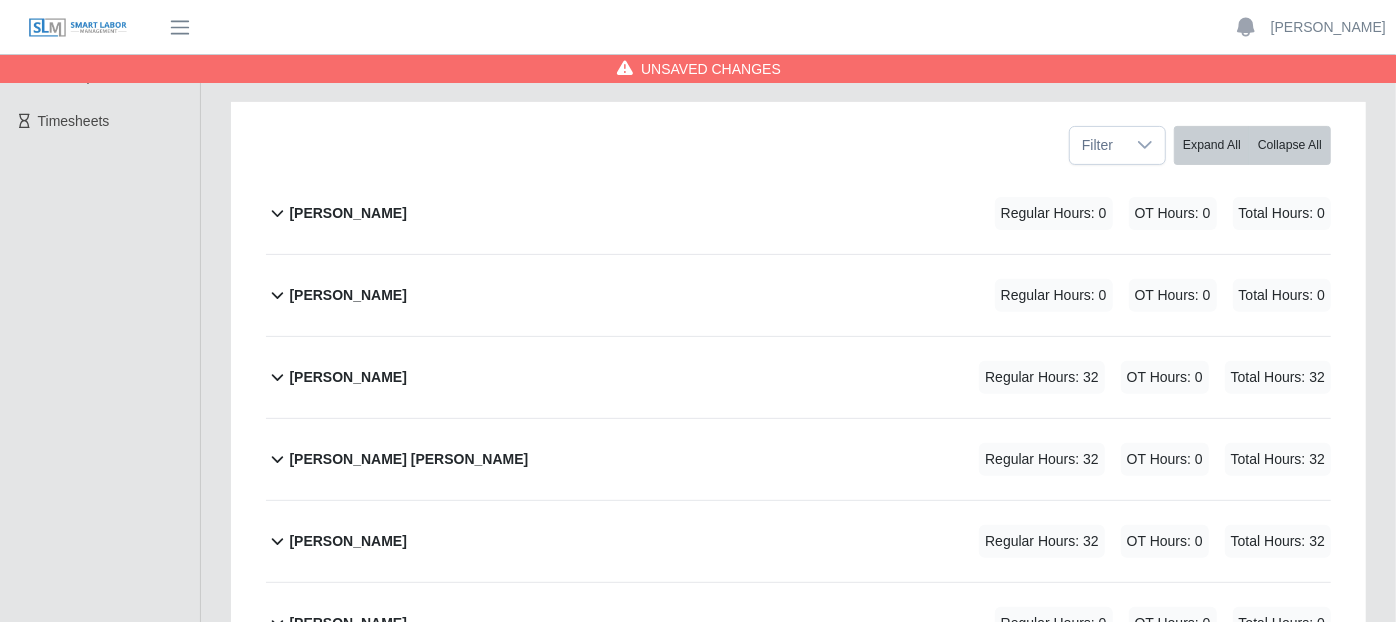 click 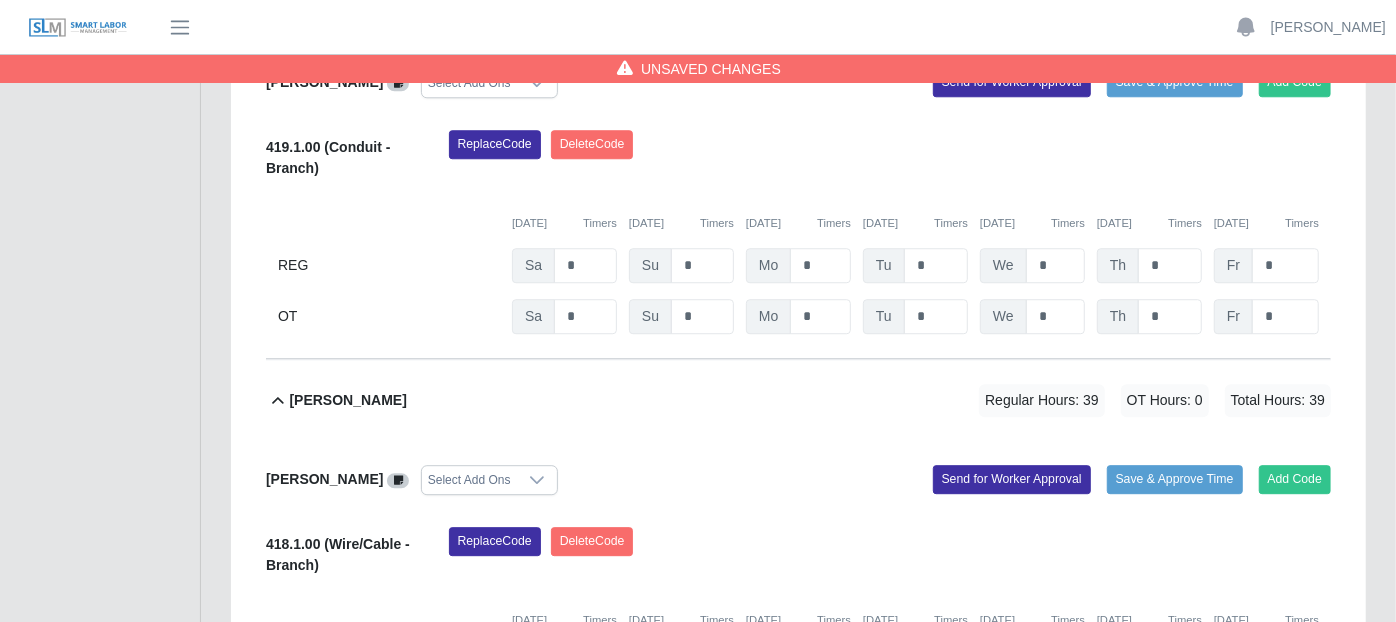 scroll, scrollTop: 3428, scrollLeft: 0, axis: vertical 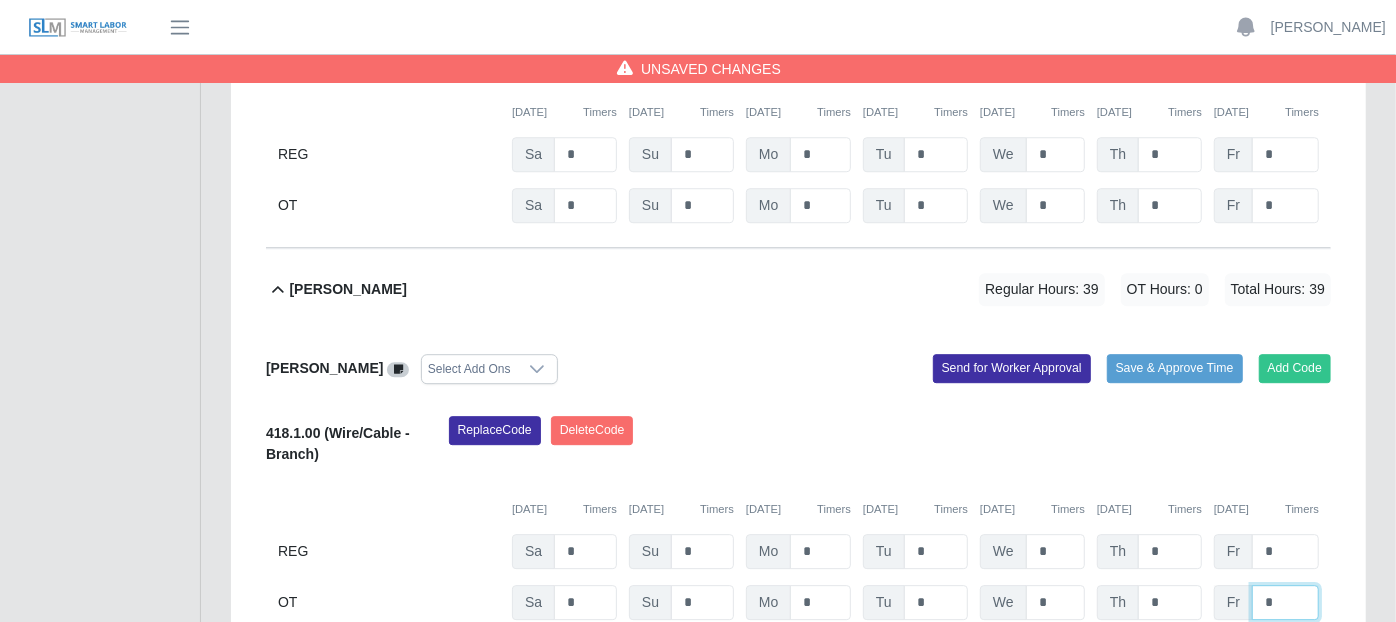 click on "*" at bounding box center (0, 0) 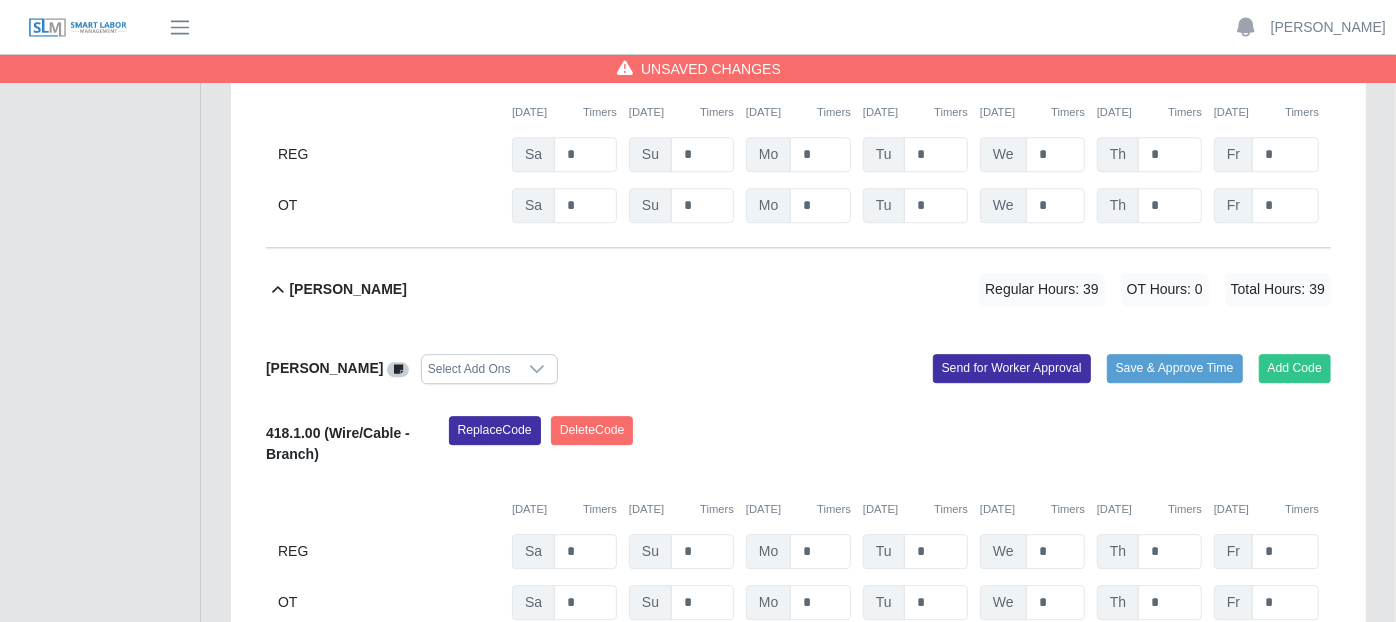 click on "Ryan Branting     Select Add Ons
Add Code
Save & Approve Time
Send for Worker Approval              418.1.00
(Wire/Cable - Branch)
Replace
Code
Delete
Code
07/05/2025
Timers    07/06/2025
Timers    07/07/2025
Timers    07/08/2025
Timers    07/09/2025
Timers    07/10/2025
Timers    07/11/2025
Timers
REG
Sa   *   Su   *   Mo   *   Tu   *   We   *   Th   *   Fr   *
OT
Sa   * Su   * Mo   * Tu   * We   * Th   * Fr   *" 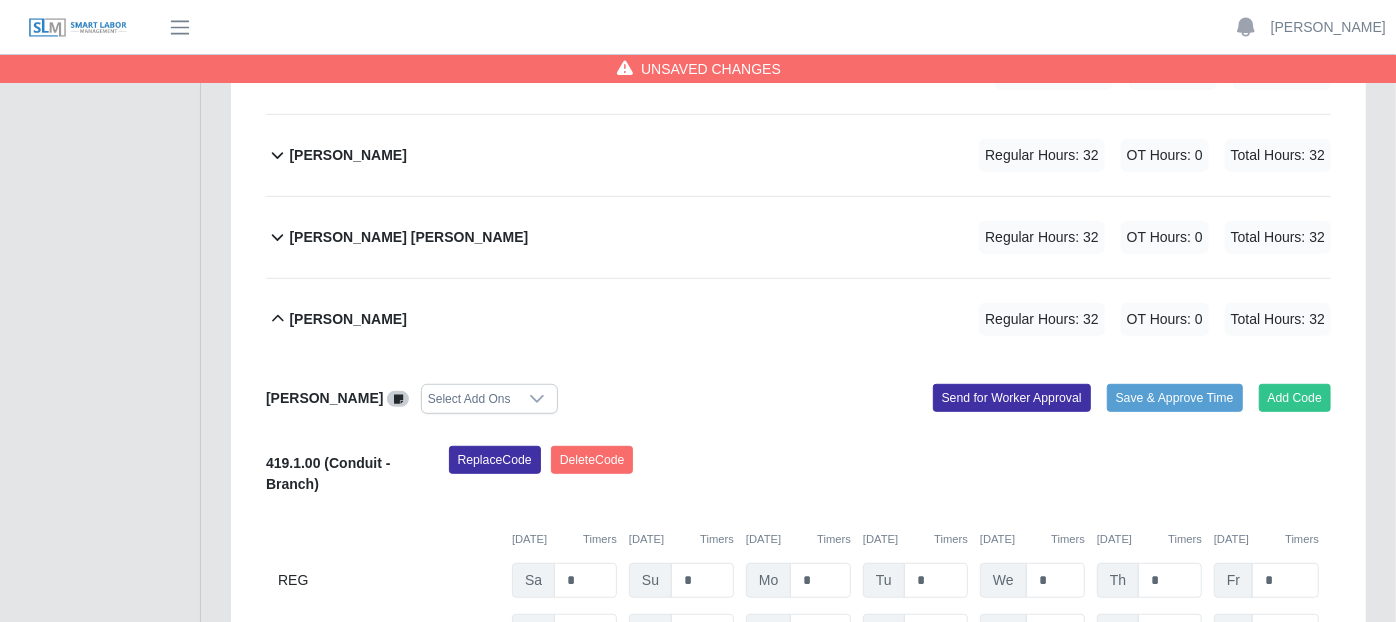 scroll, scrollTop: 650, scrollLeft: 0, axis: vertical 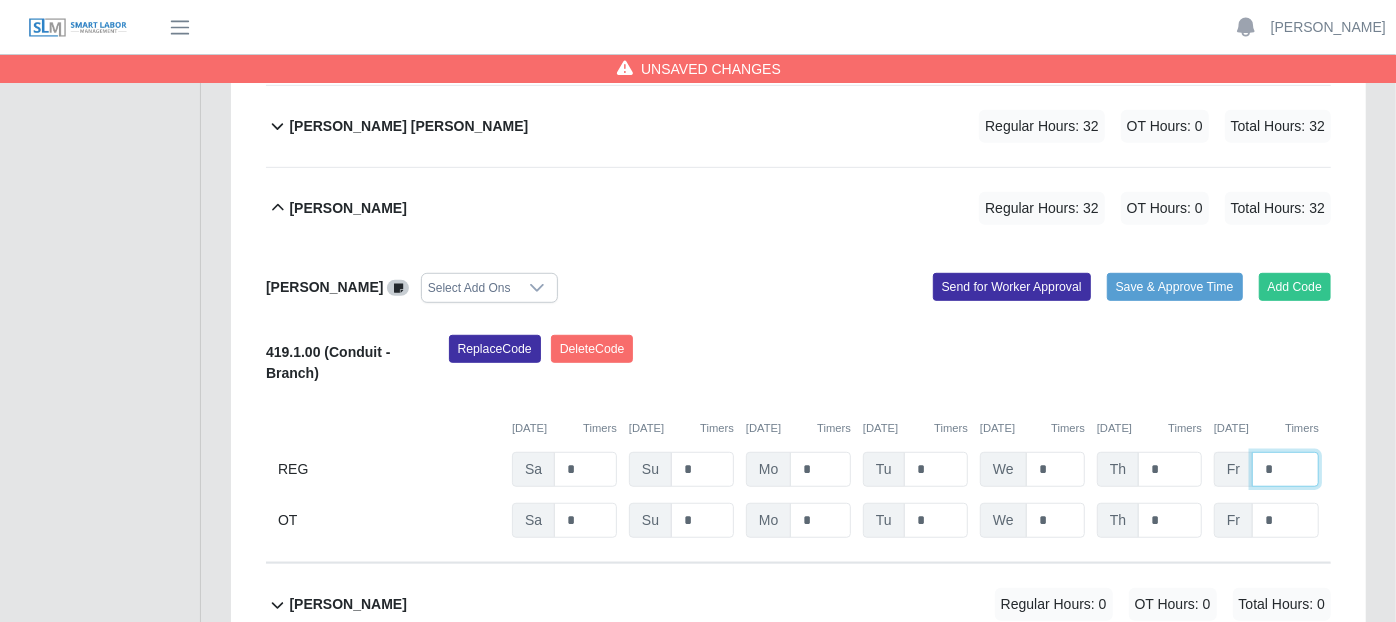click on "*" at bounding box center (1285, 469) 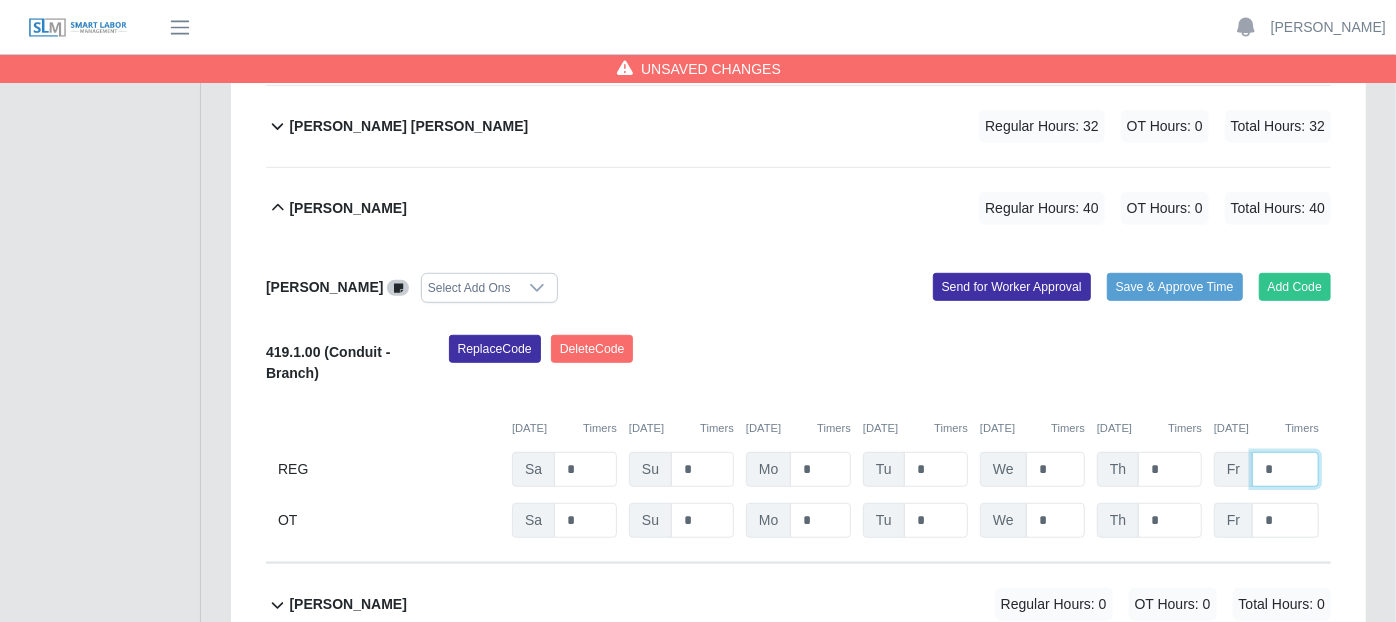 type on "*" 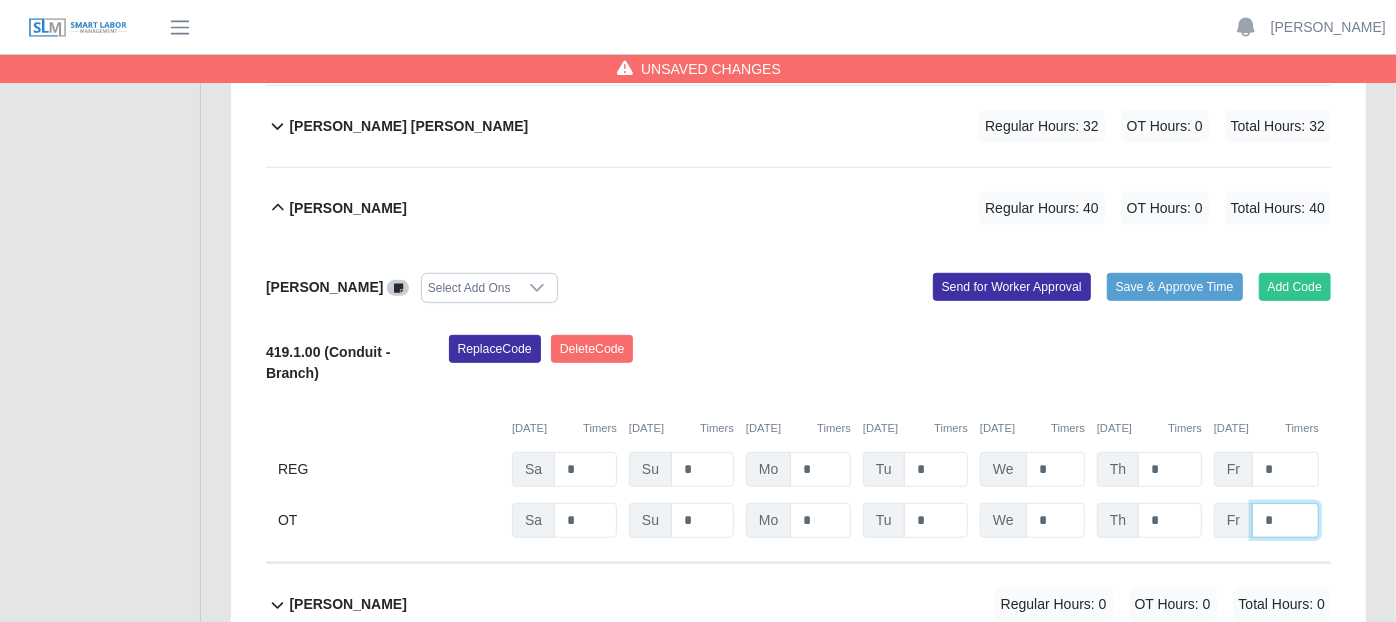 click on "*" at bounding box center (0, 0) 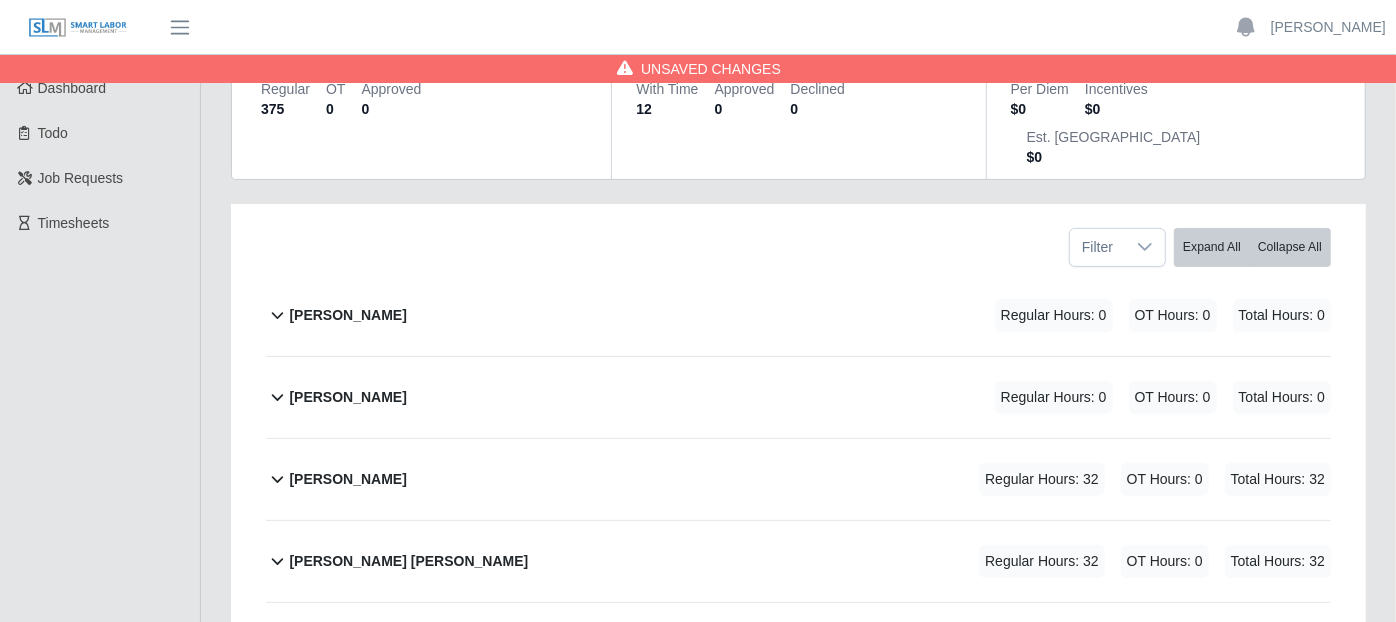 scroll, scrollTop: 205, scrollLeft: 0, axis: vertical 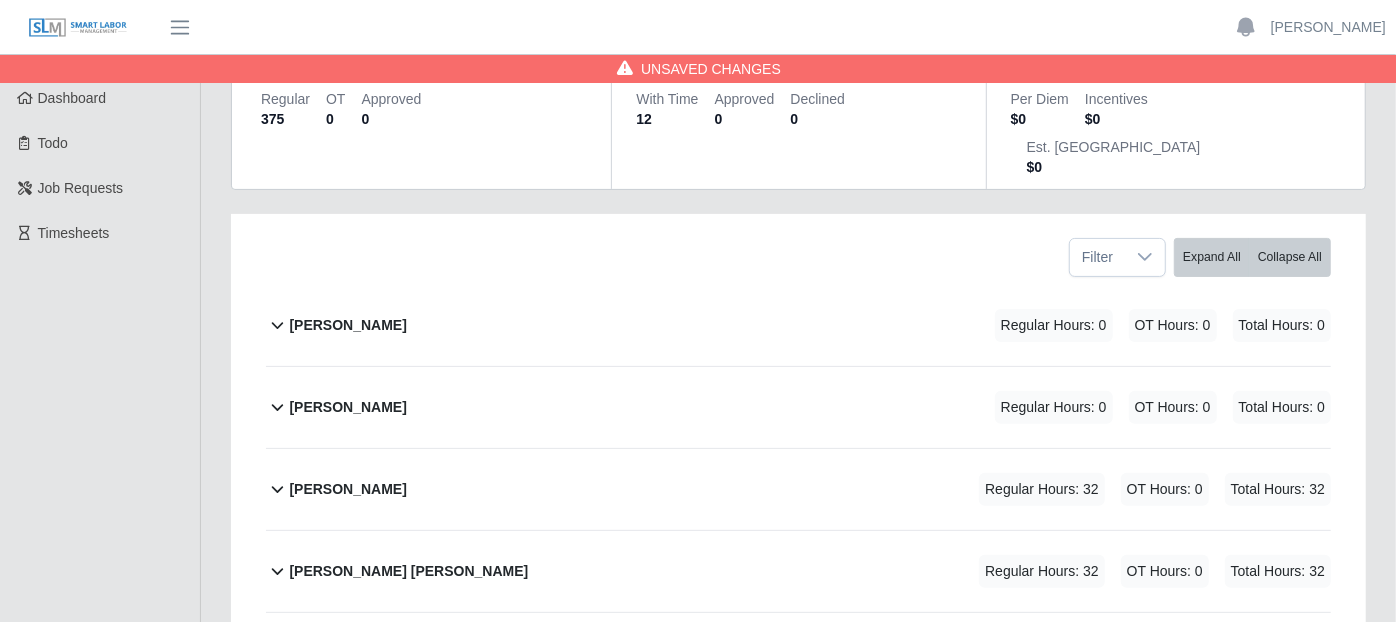 click 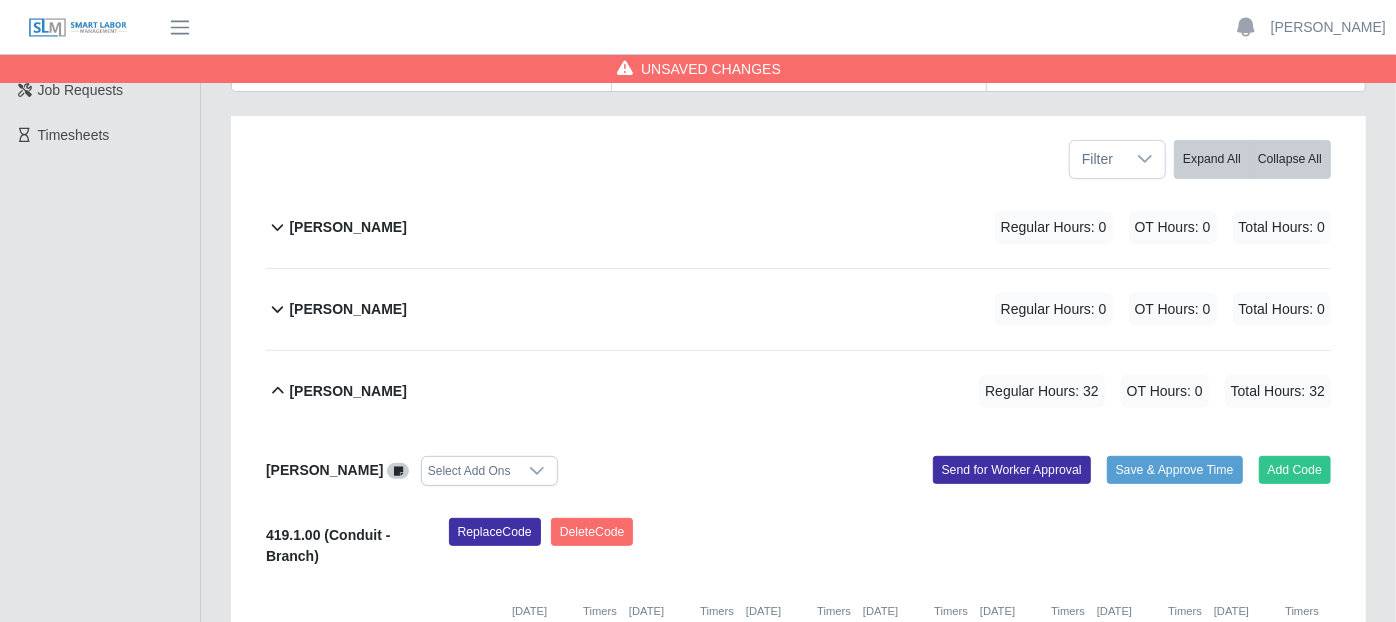 scroll, scrollTop: 428, scrollLeft: 0, axis: vertical 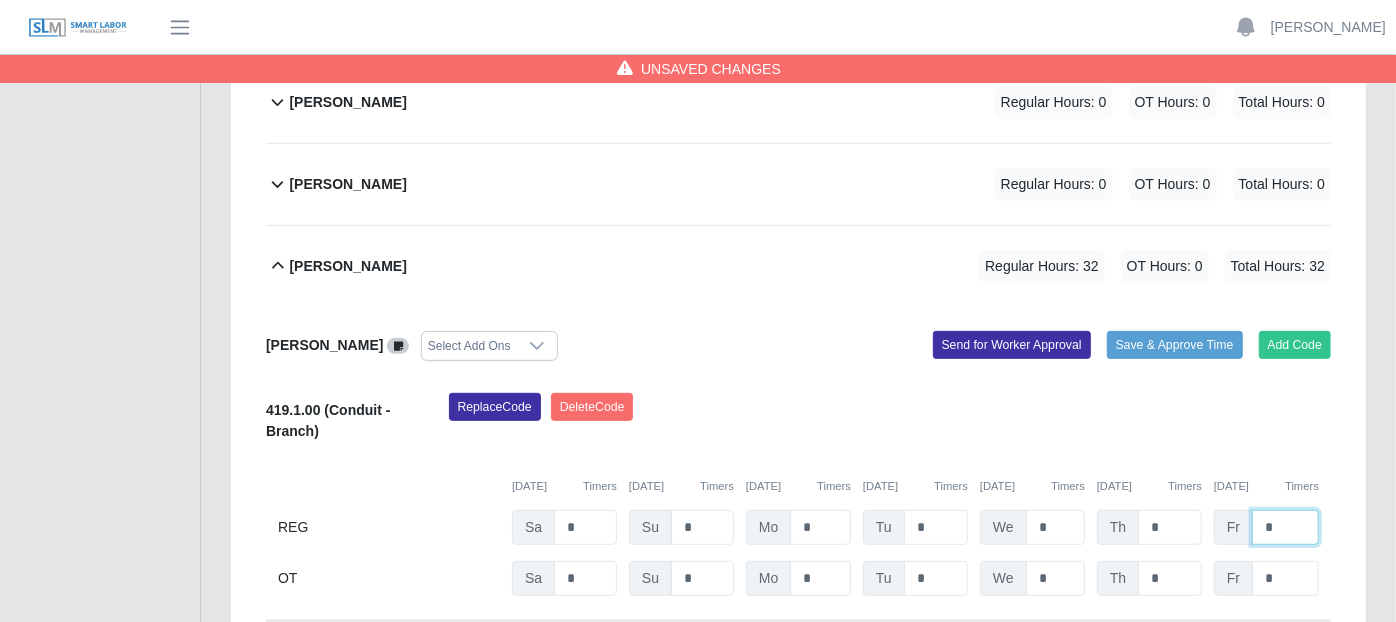 click on "*" at bounding box center [1285, 527] 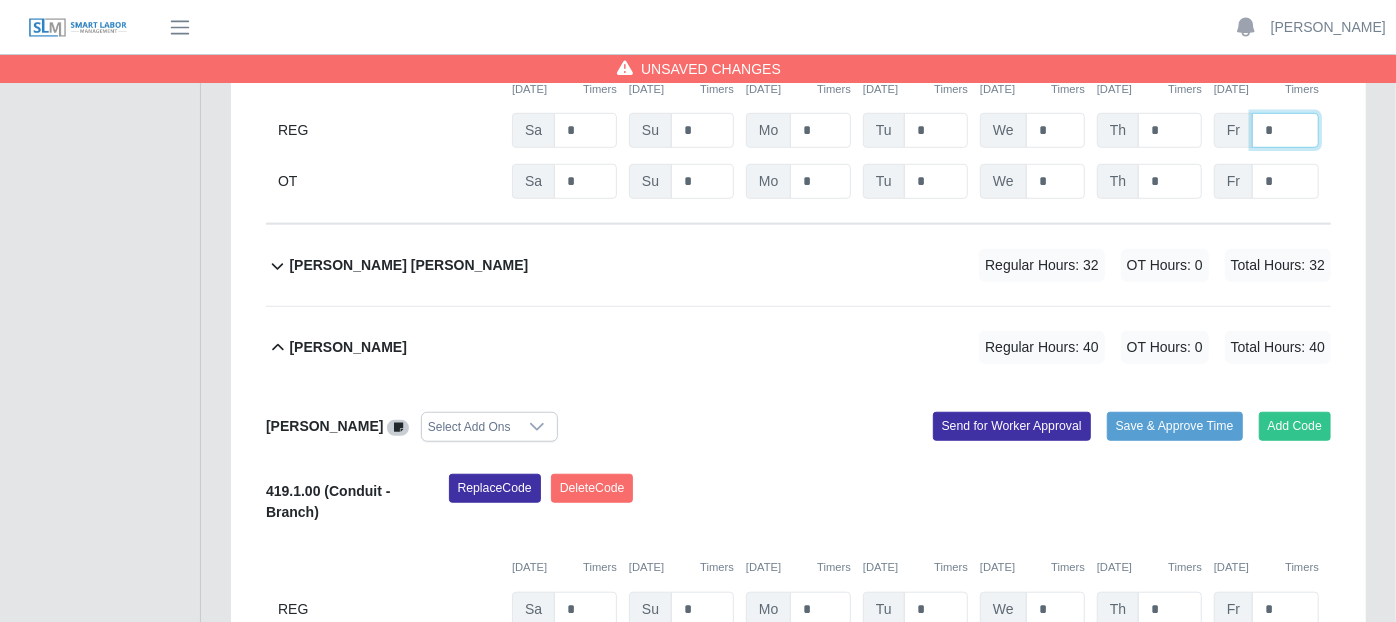 scroll, scrollTop: 872, scrollLeft: 0, axis: vertical 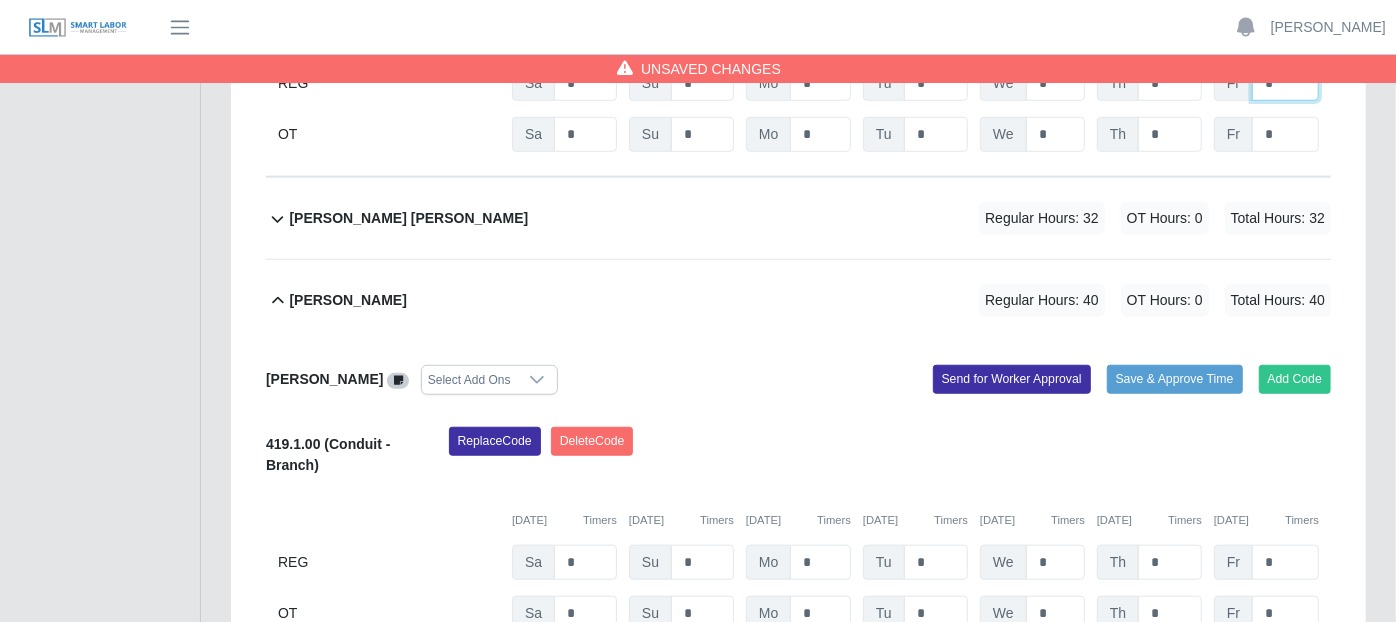 type on "*" 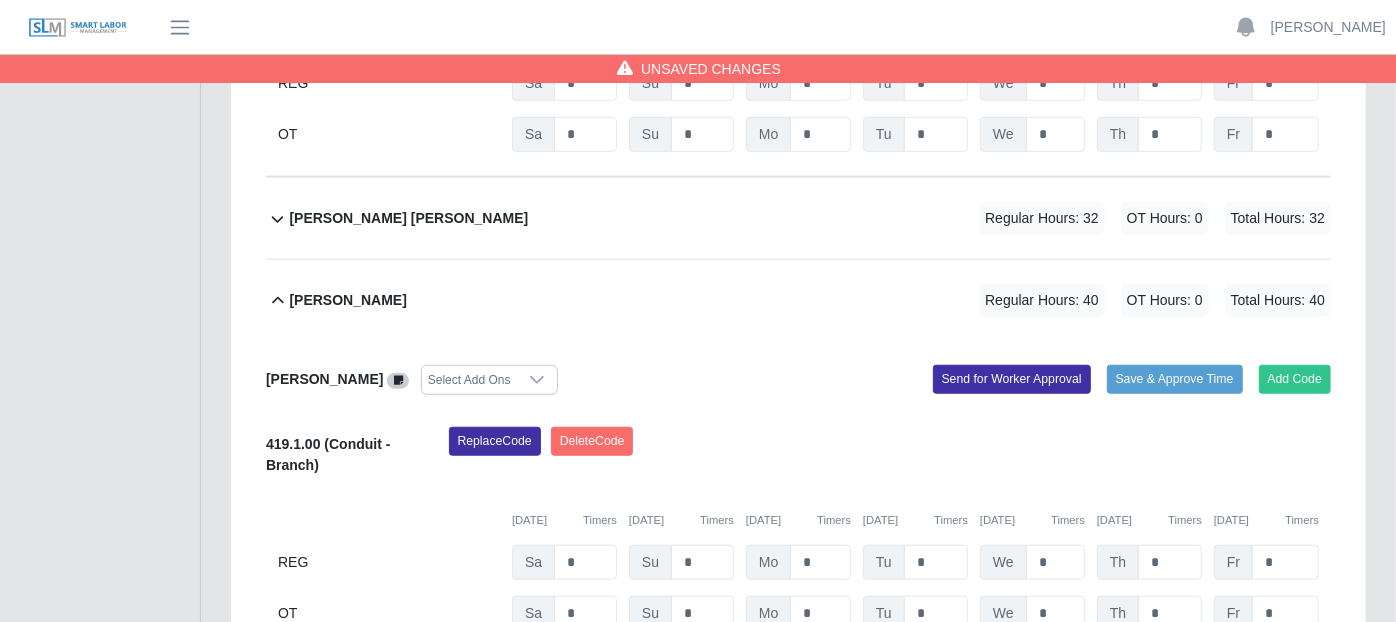 click 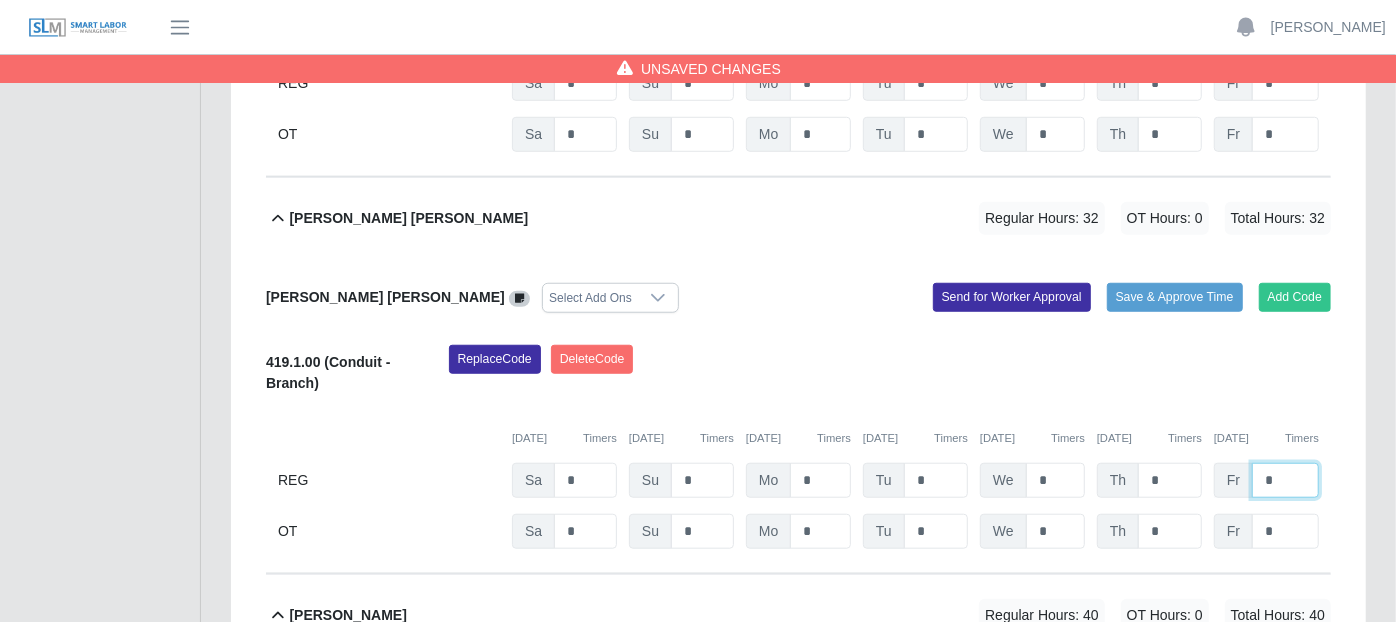 click on "*" at bounding box center (1285, 480) 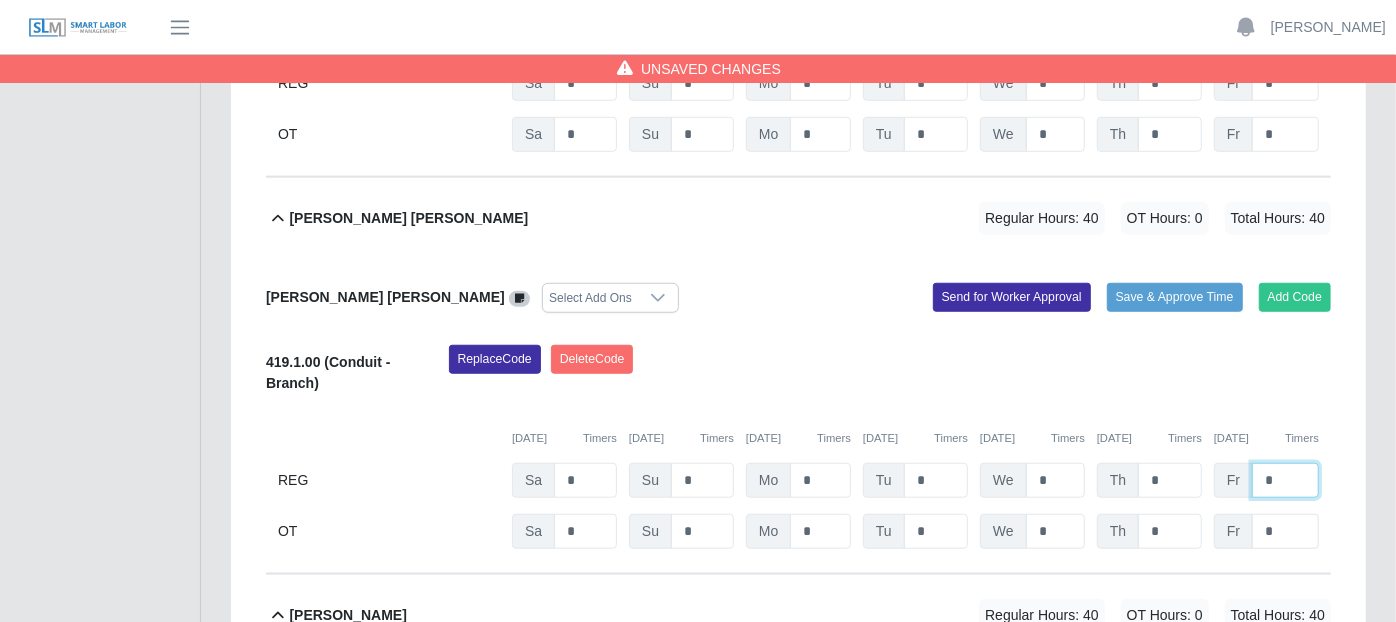 type on "*" 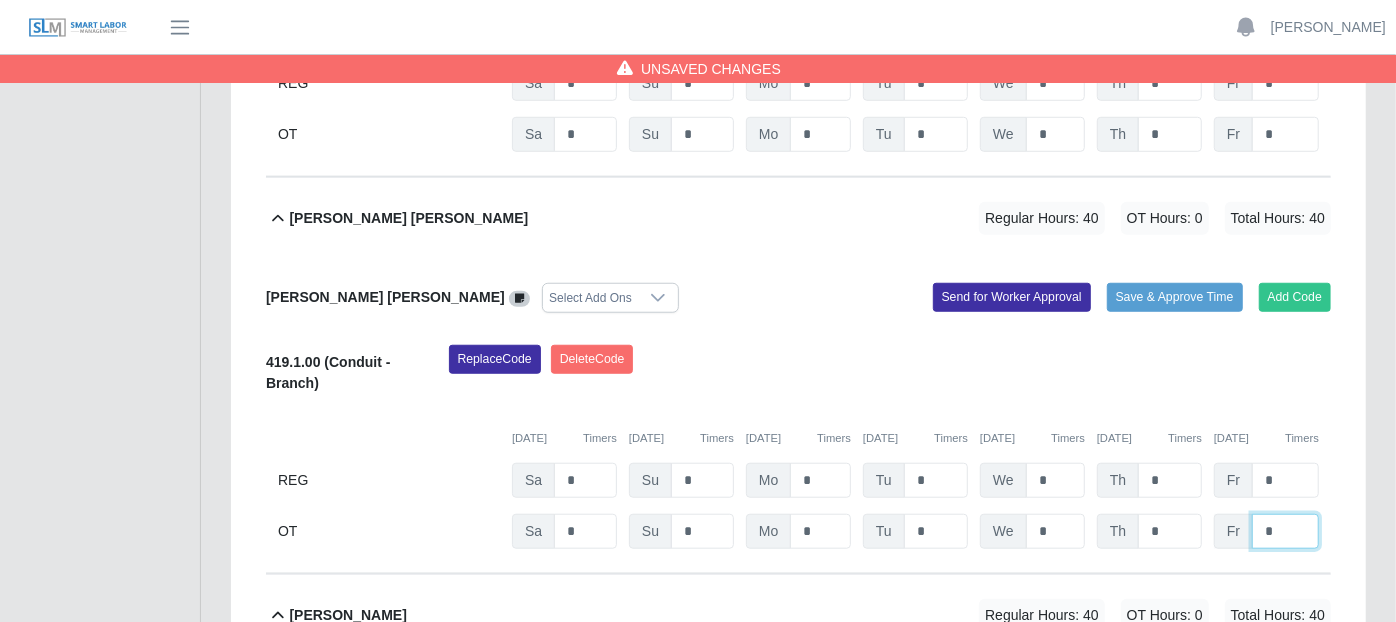 click on "*" at bounding box center [0, 0] 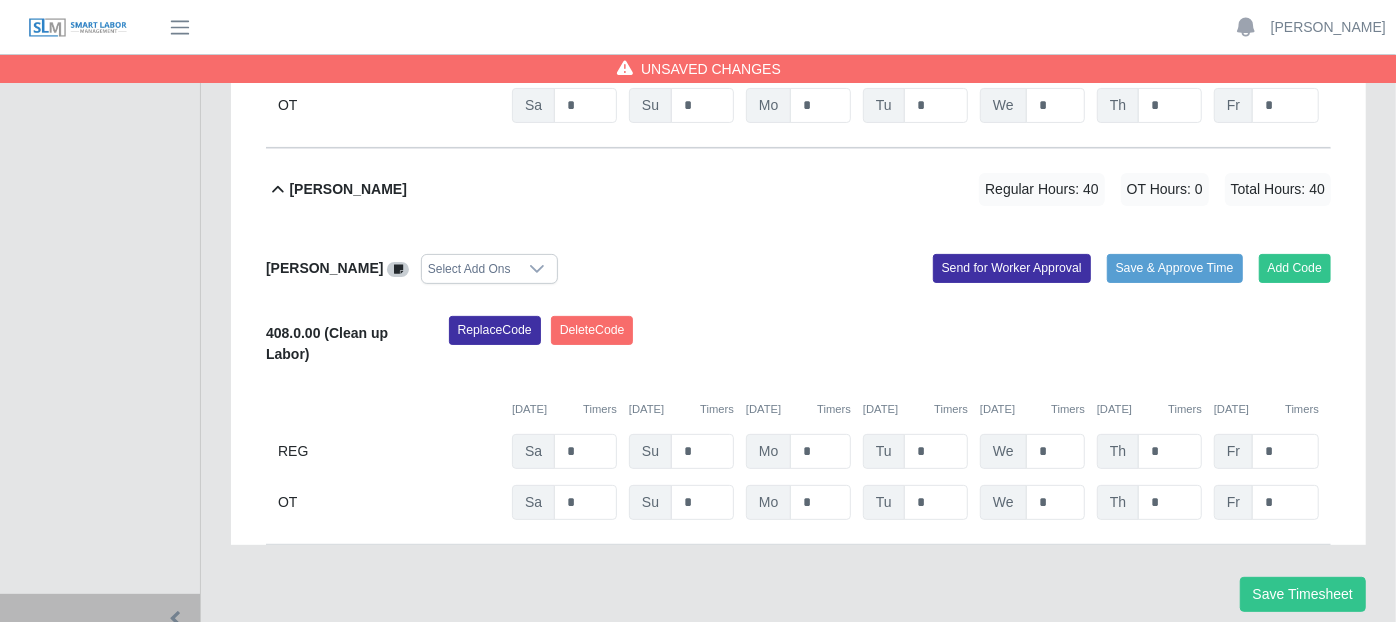 scroll, scrollTop: 4958, scrollLeft: 0, axis: vertical 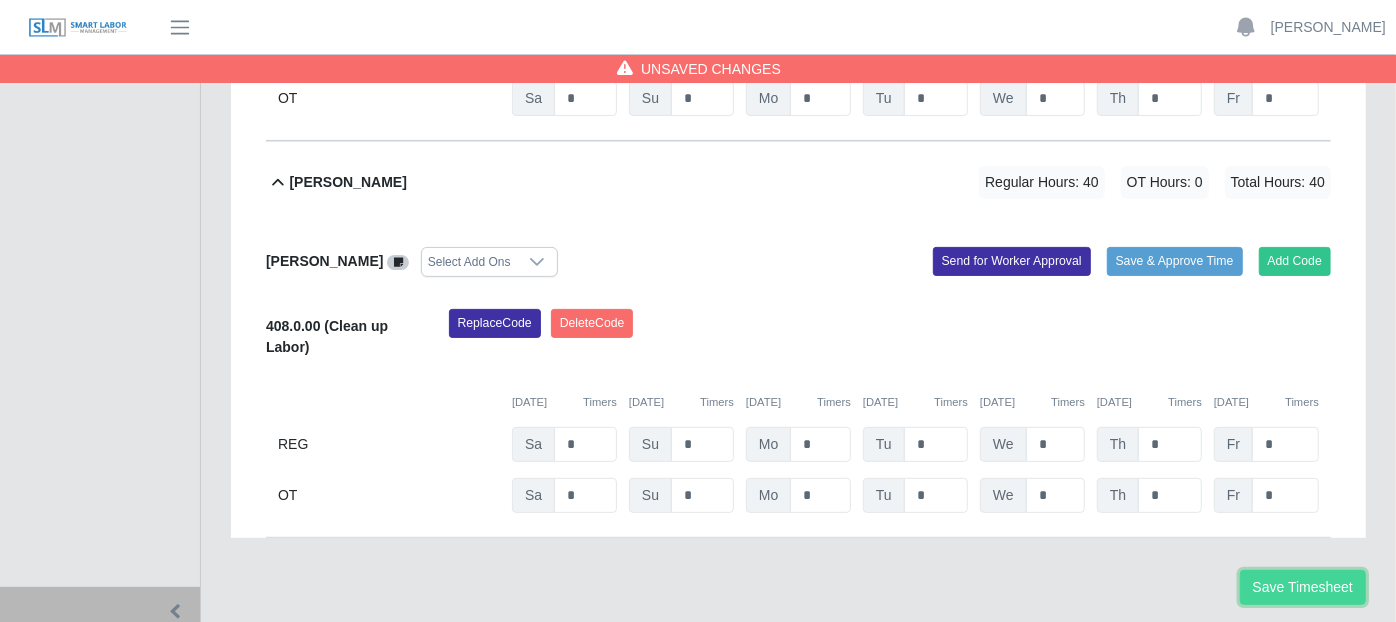 click on "Save
Timesheet" at bounding box center (1303, 587) 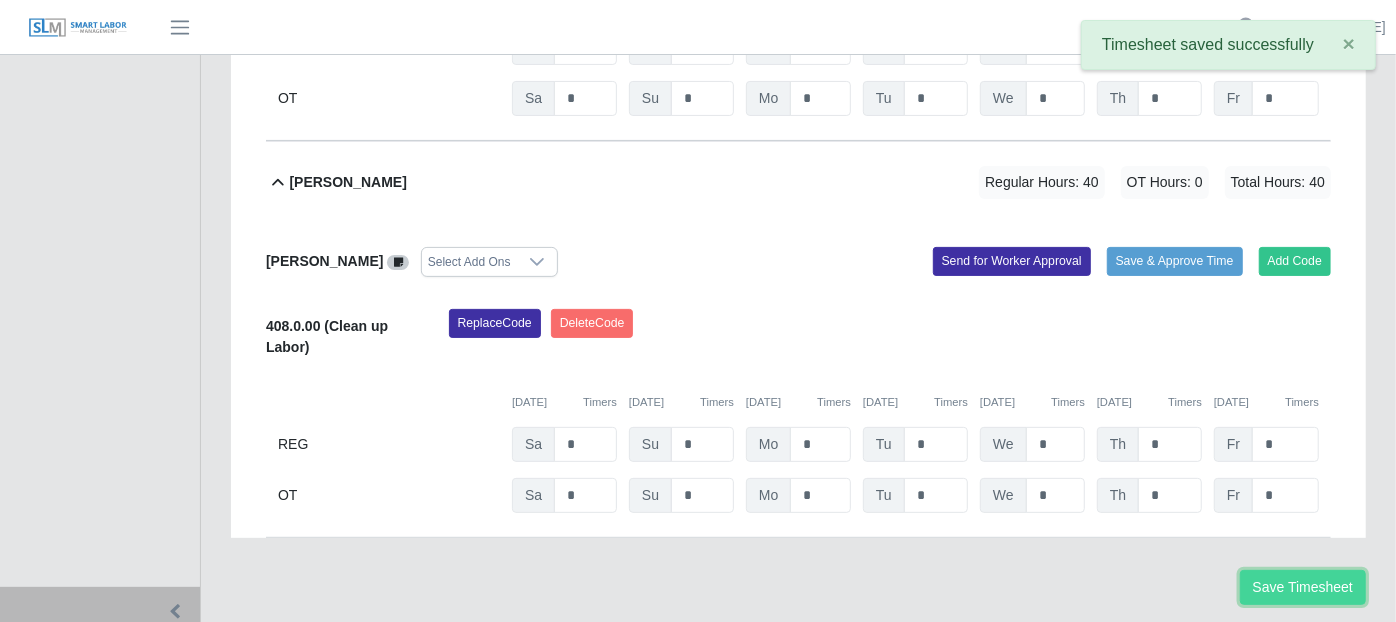 click on "Save
Timesheet" at bounding box center [1303, 587] 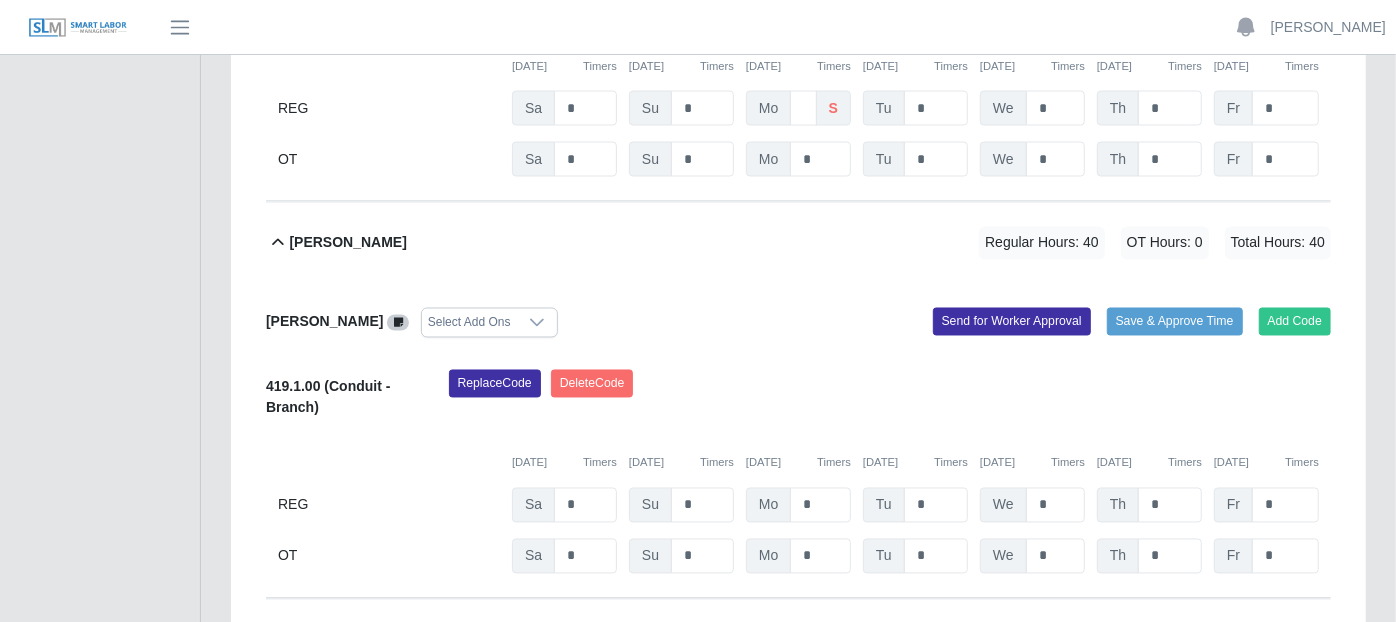 scroll, scrollTop: 2069, scrollLeft: 0, axis: vertical 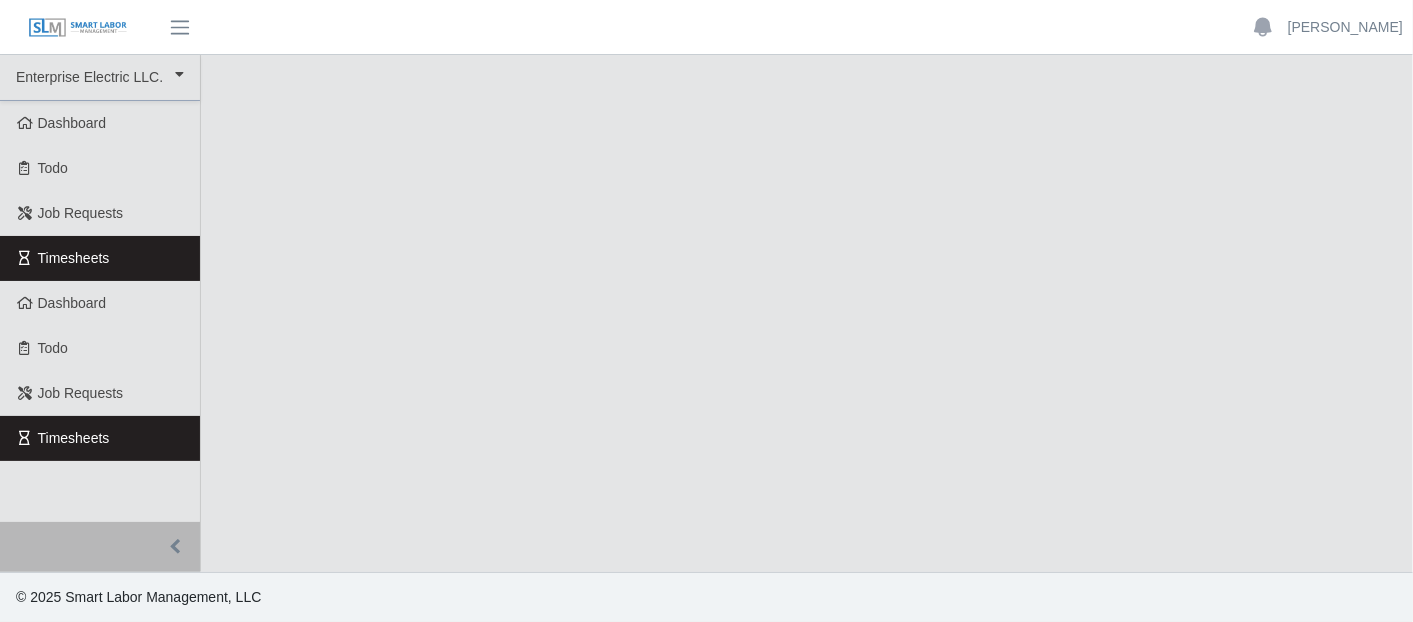 select on "***" 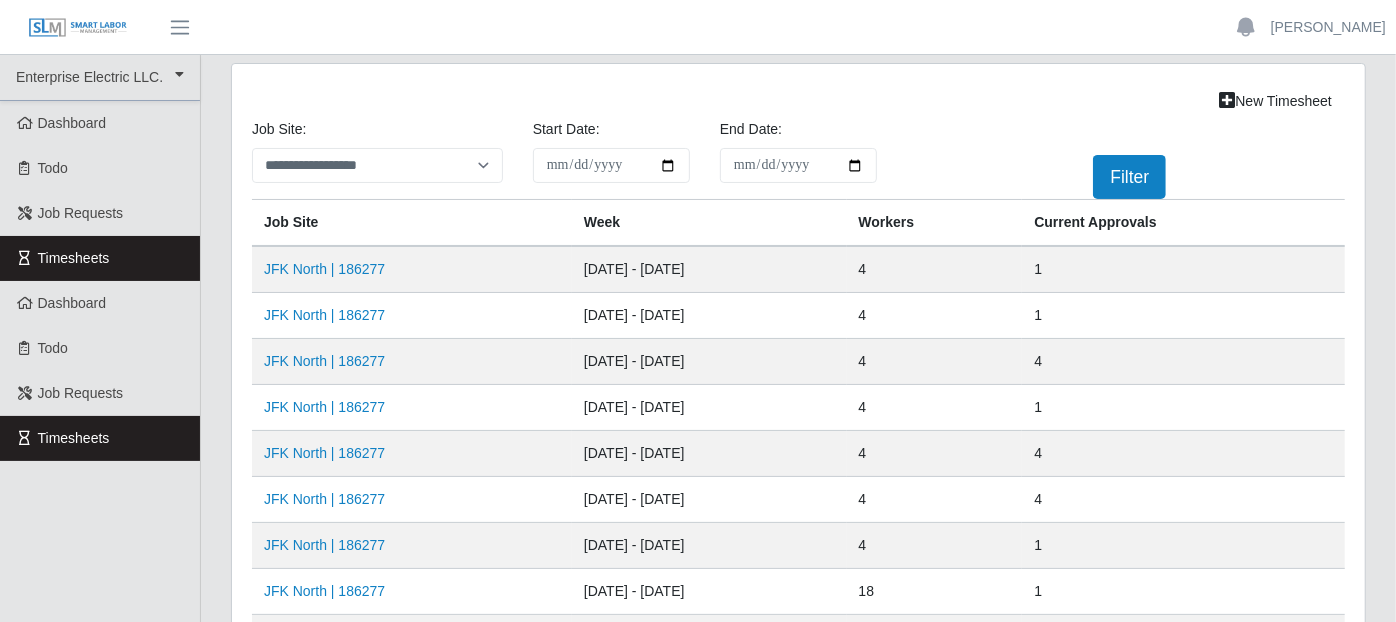 click on "Timesheets" at bounding box center [100, 258] 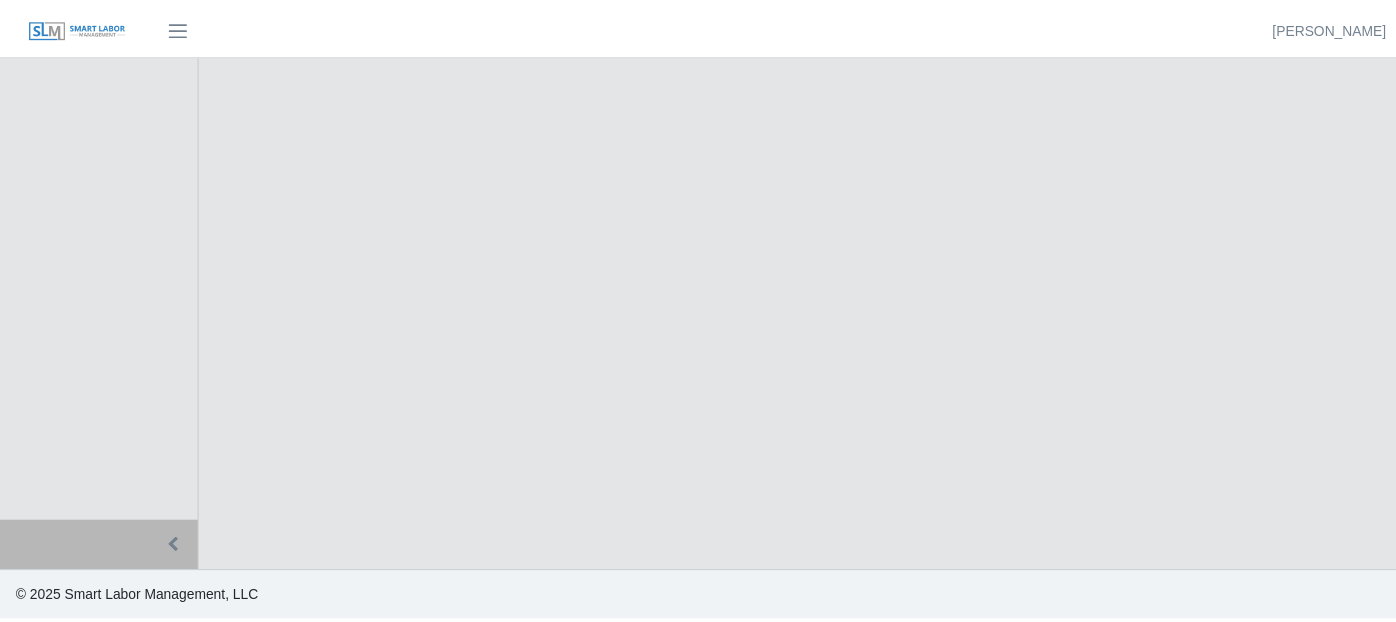 scroll, scrollTop: 0, scrollLeft: 0, axis: both 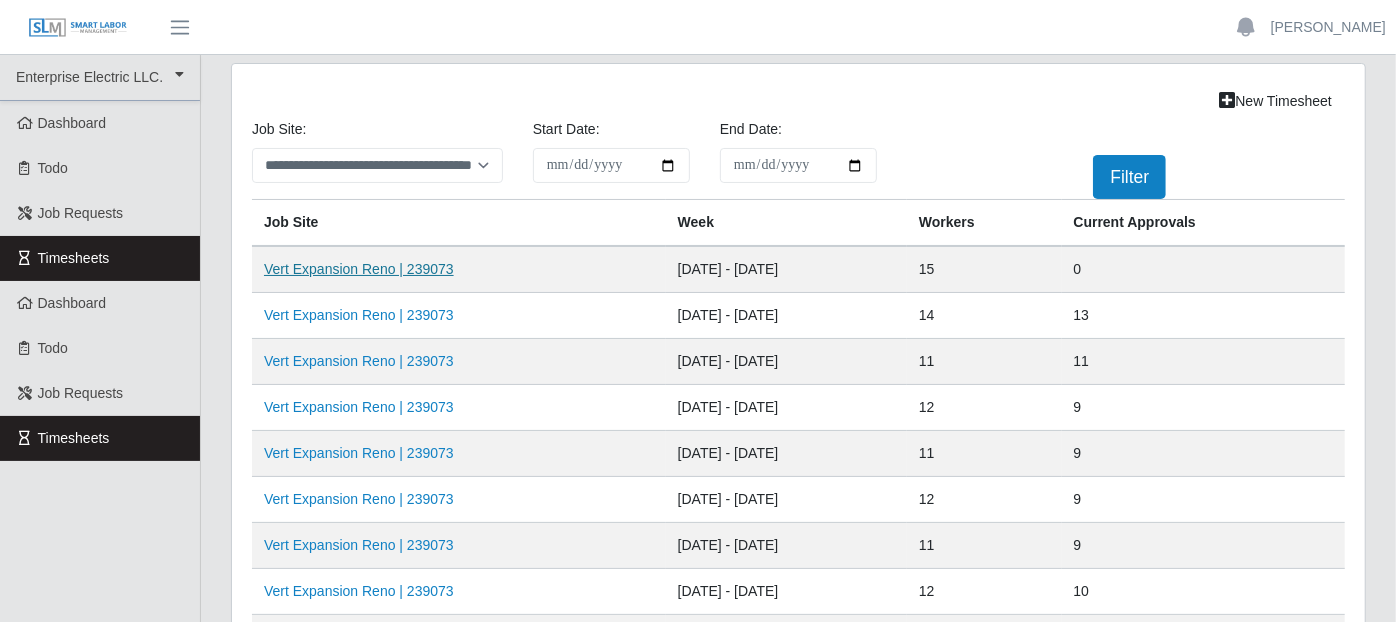 click on "Vert Expansion Reno | 239073" at bounding box center [359, 269] 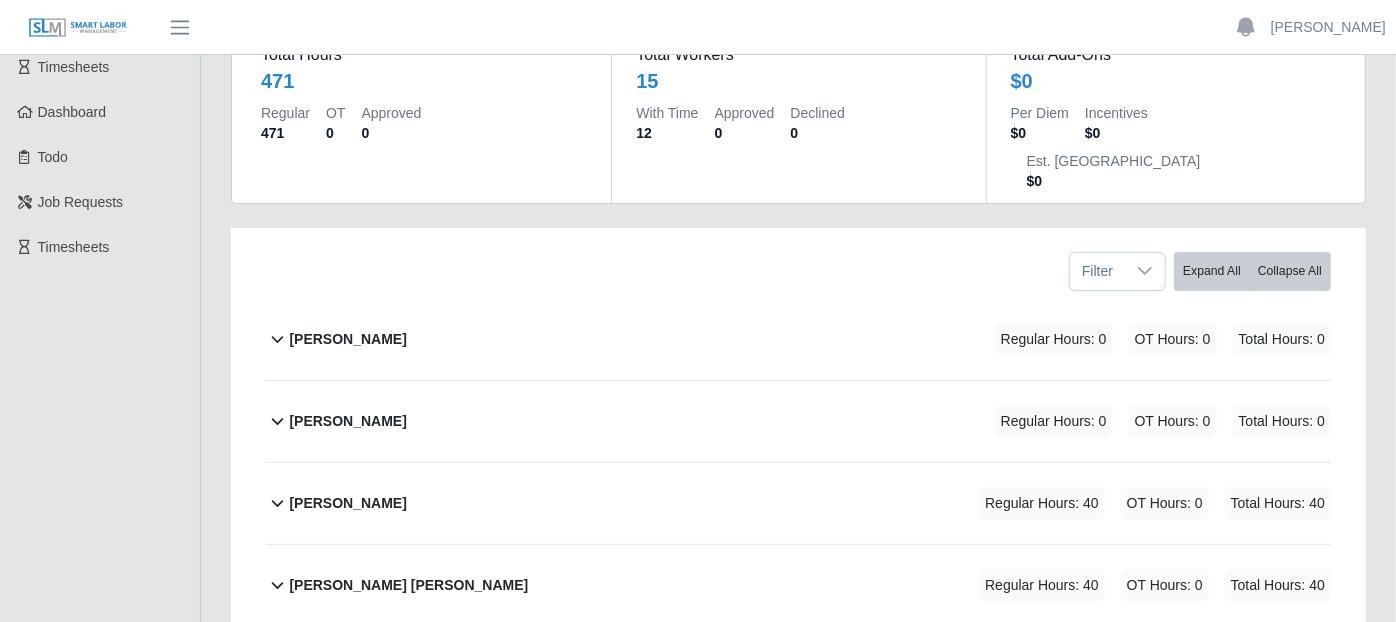 scroll, scrollTop: 0, scrollLeft: 0, axis: both 